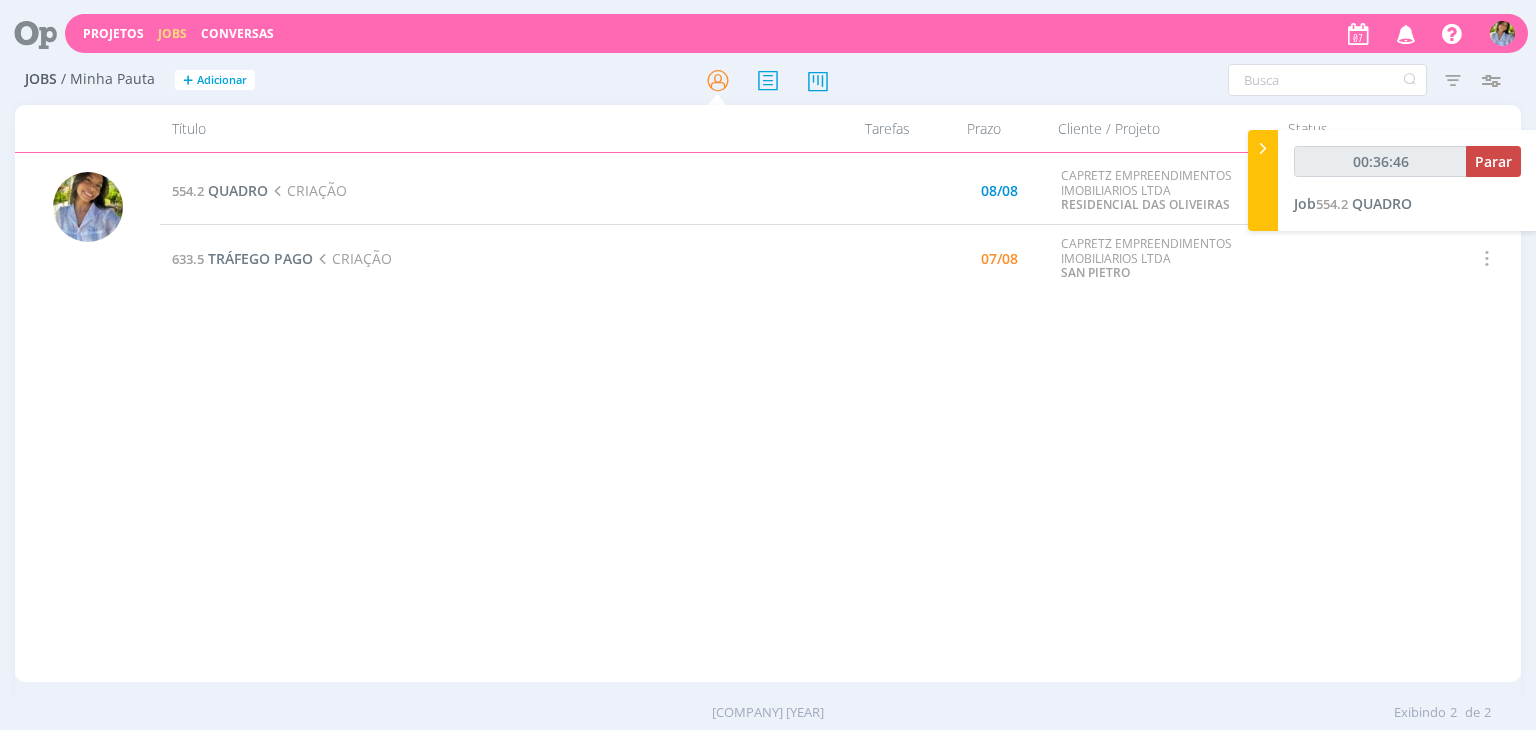 scroll, scrollTop: 0, scrollLeft: 0, axis: both 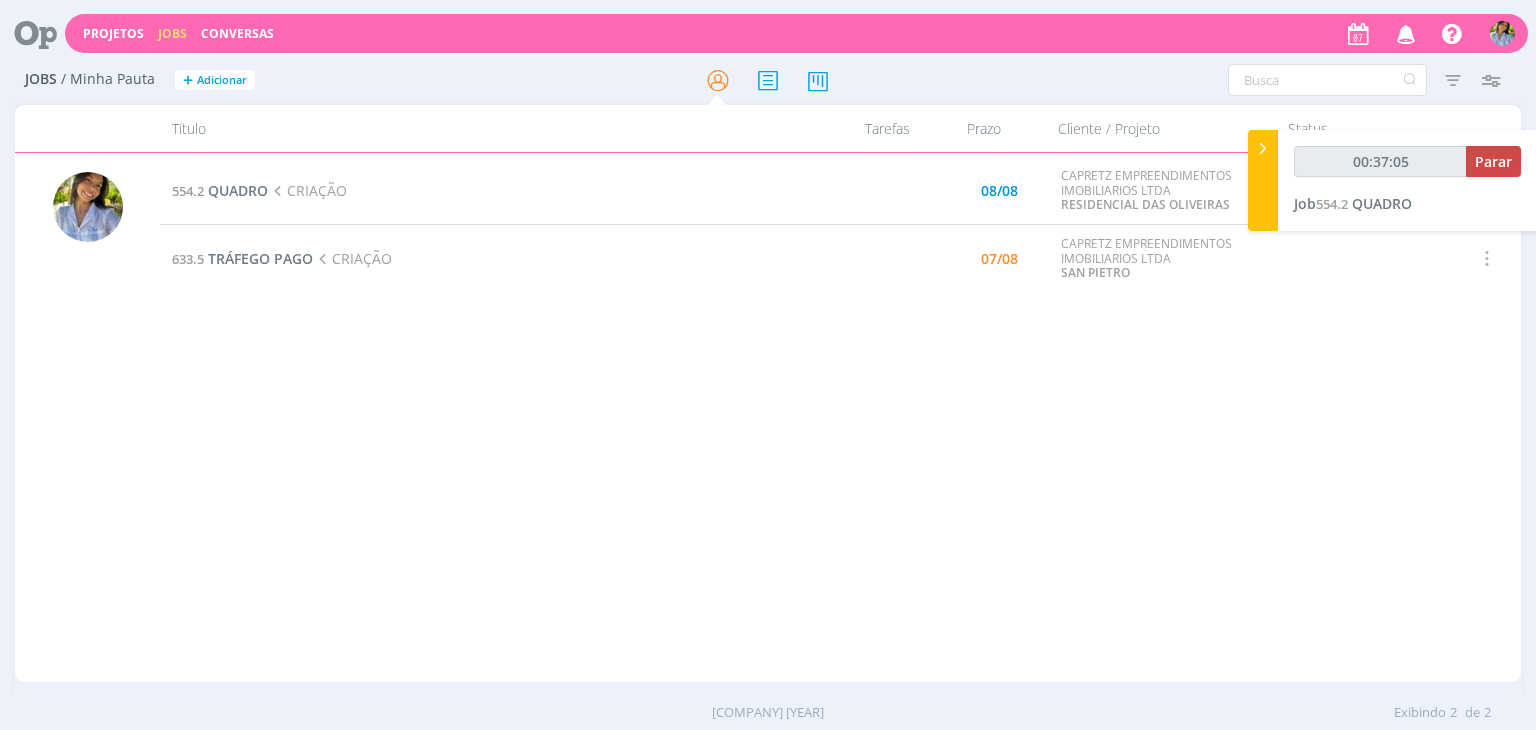 type on "00:37:06" 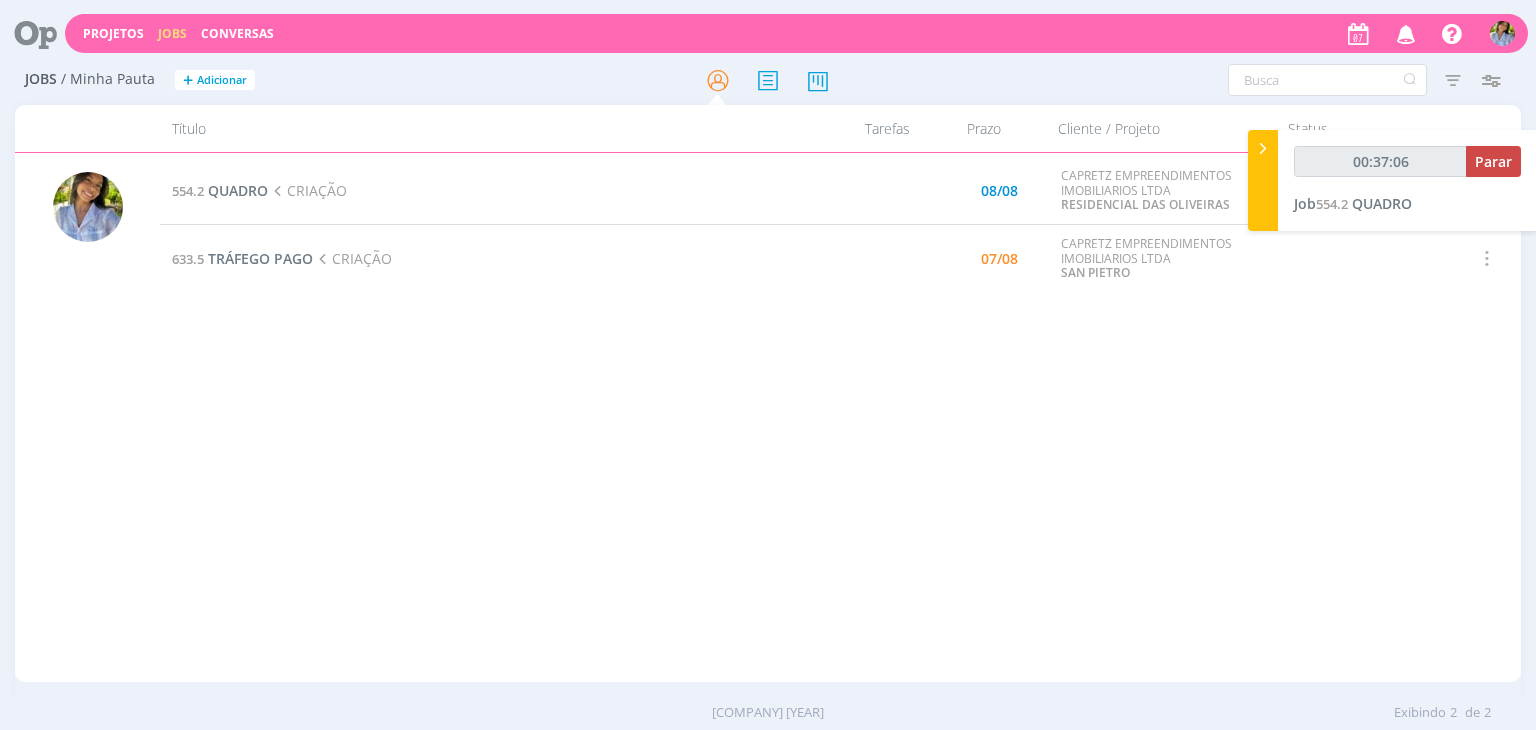 click at bounding box center [1263, 148] 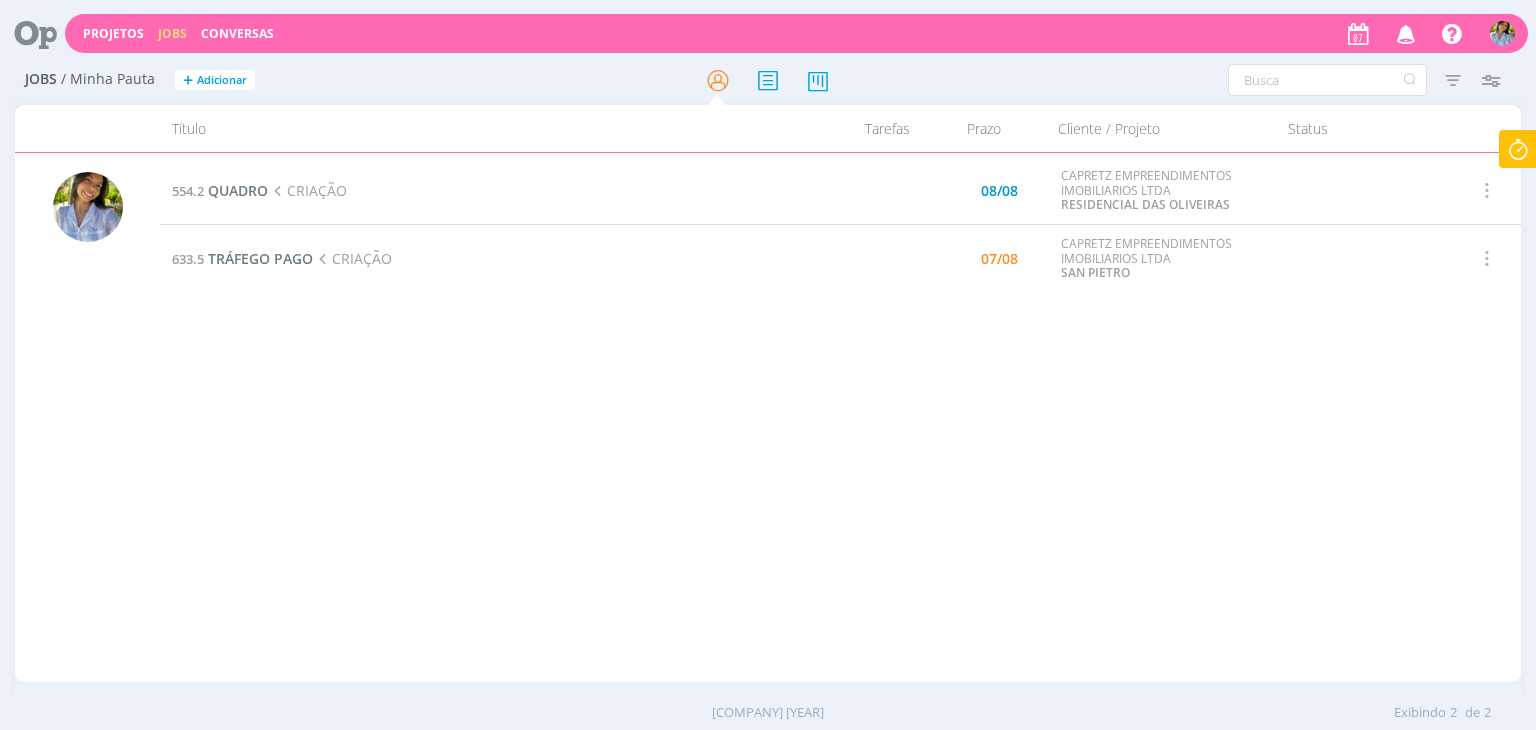 click at bounding box center (1518, 149) 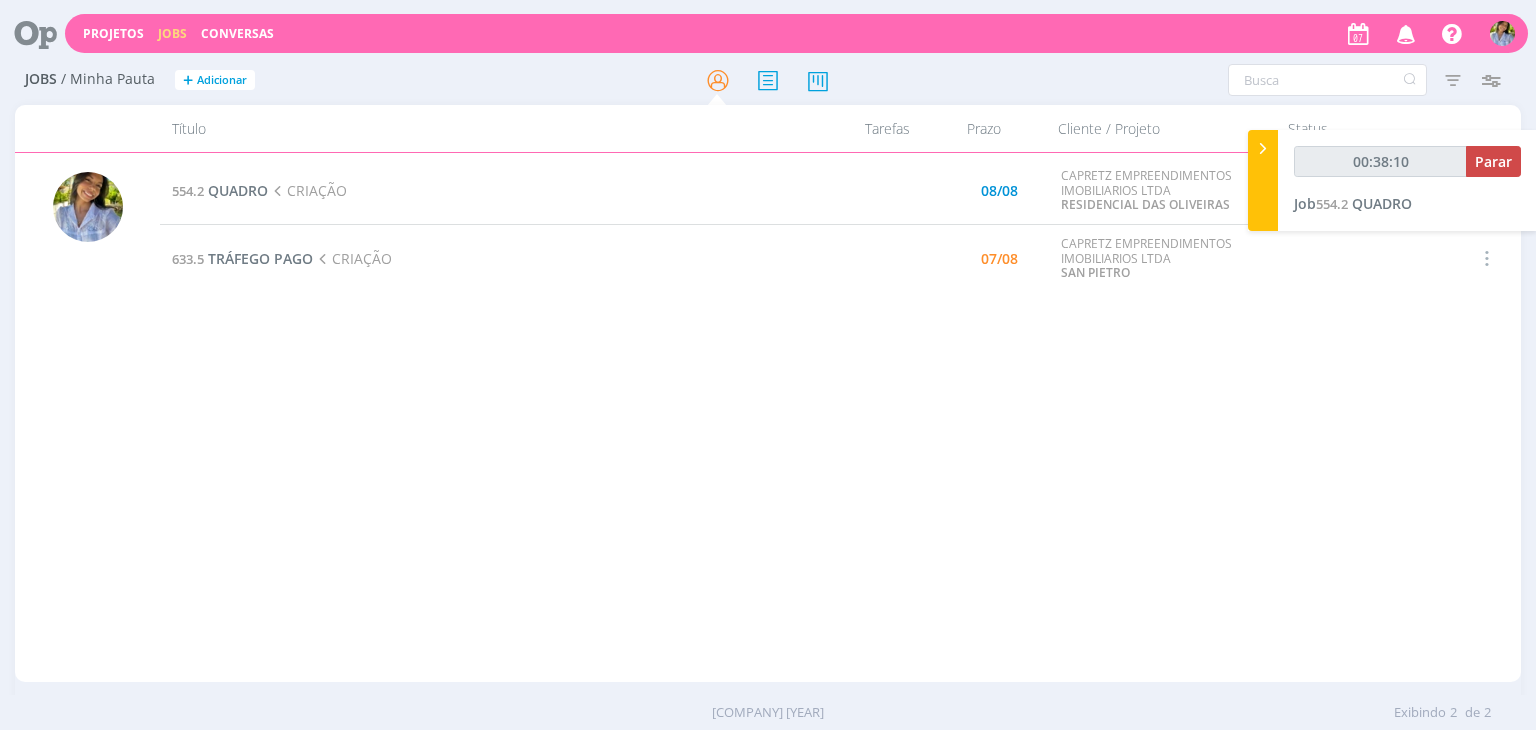 type on "00:38:11" 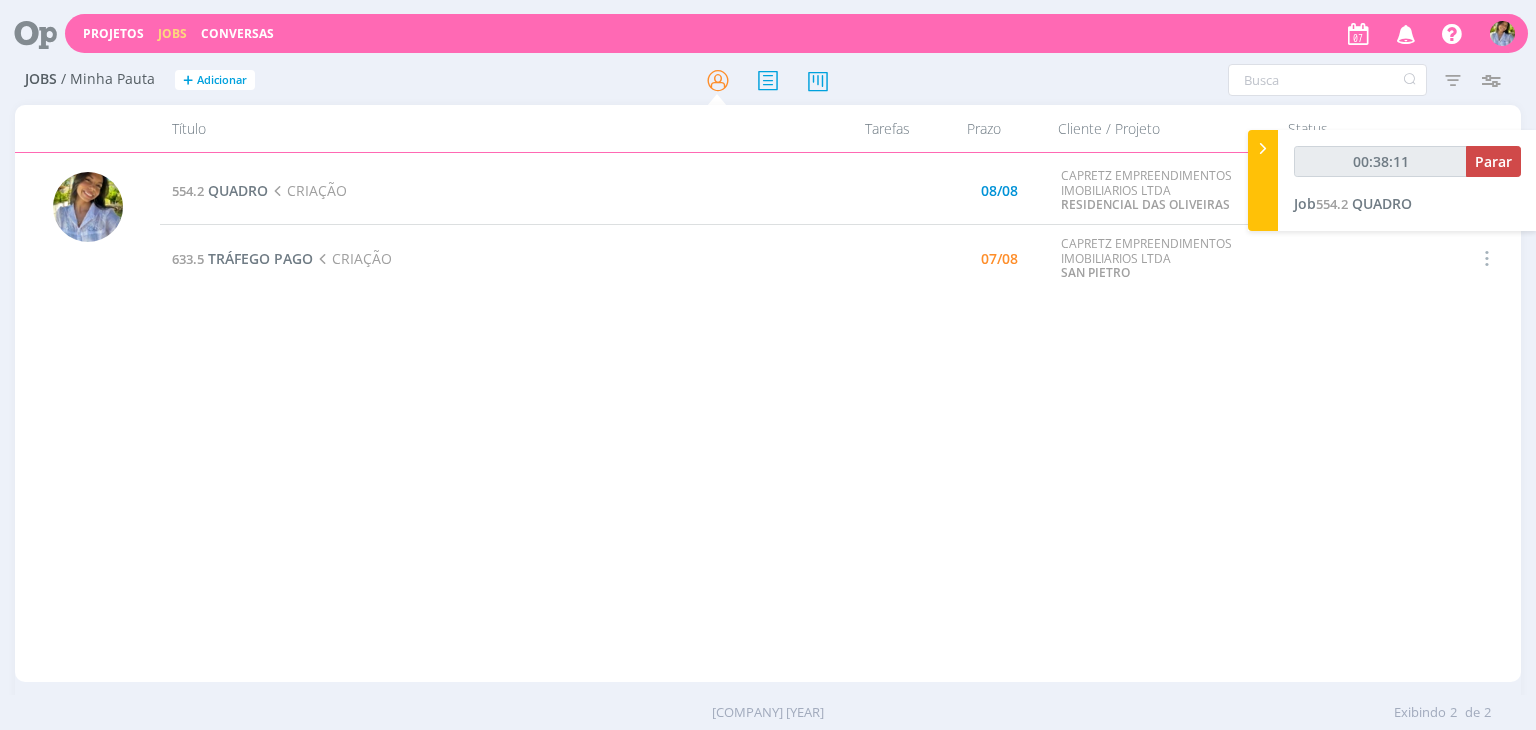 click at bounding box center [1263, 148] 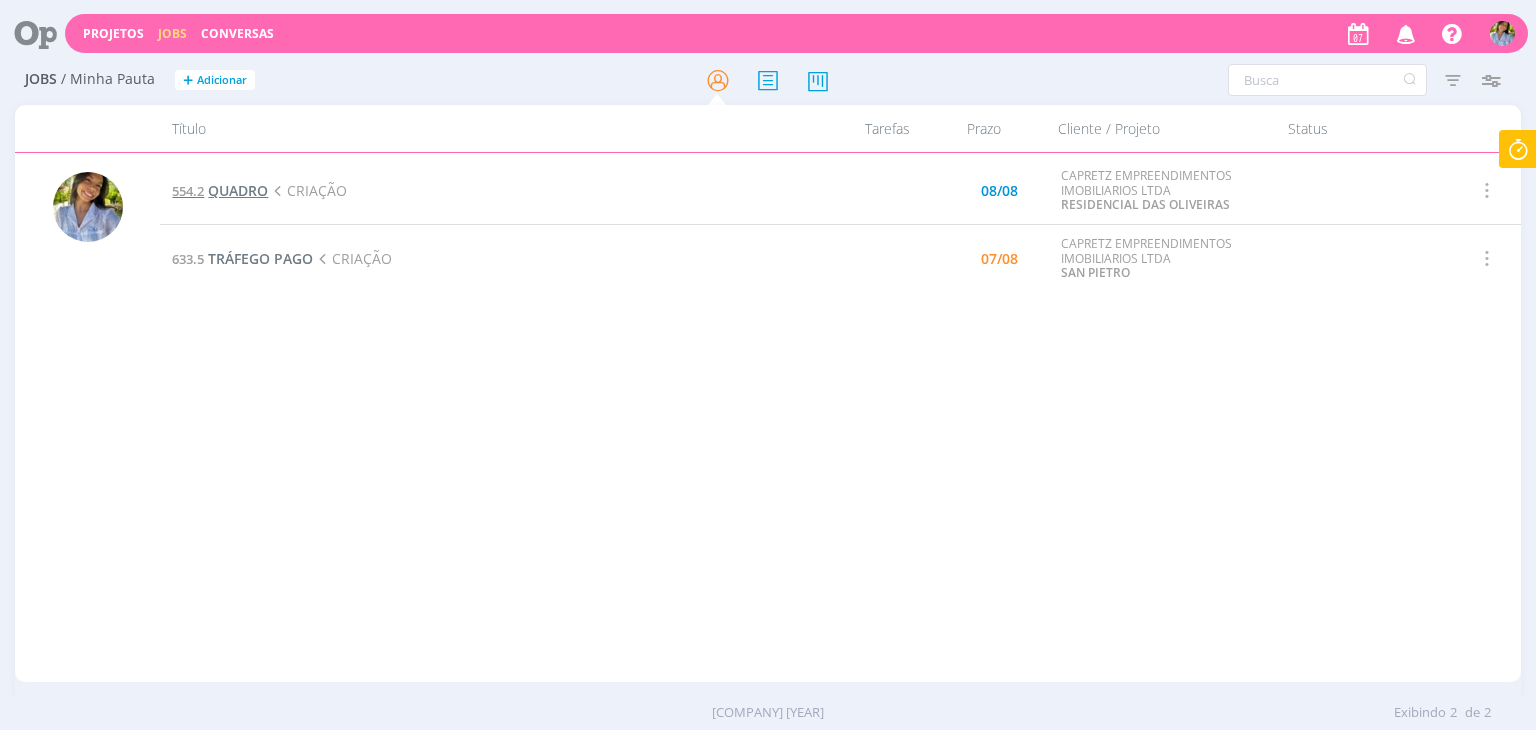 click on "QUADRO" at bounding box center (238, 190) 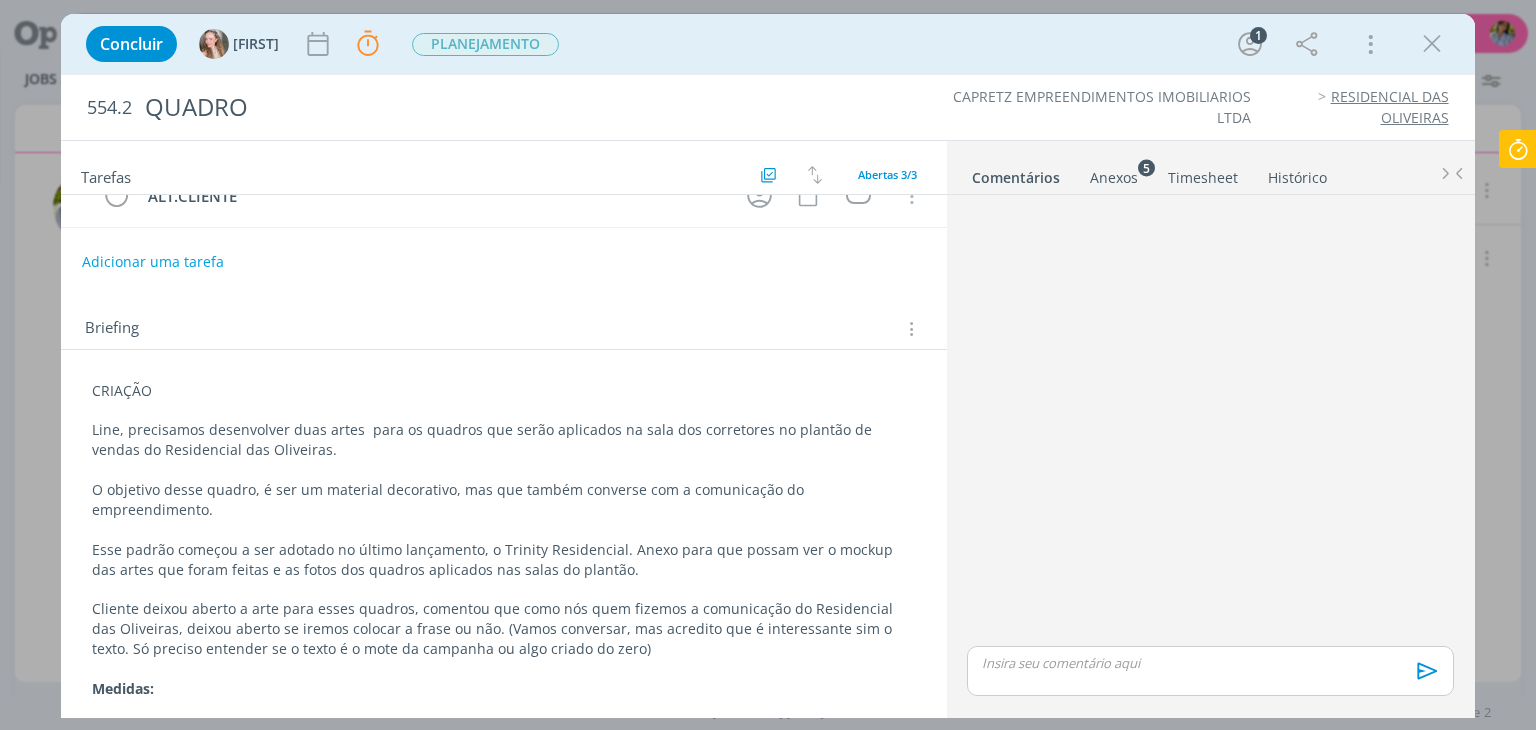 scroll, scrollTop: 174, scrollLeft: 0, axis: vertical 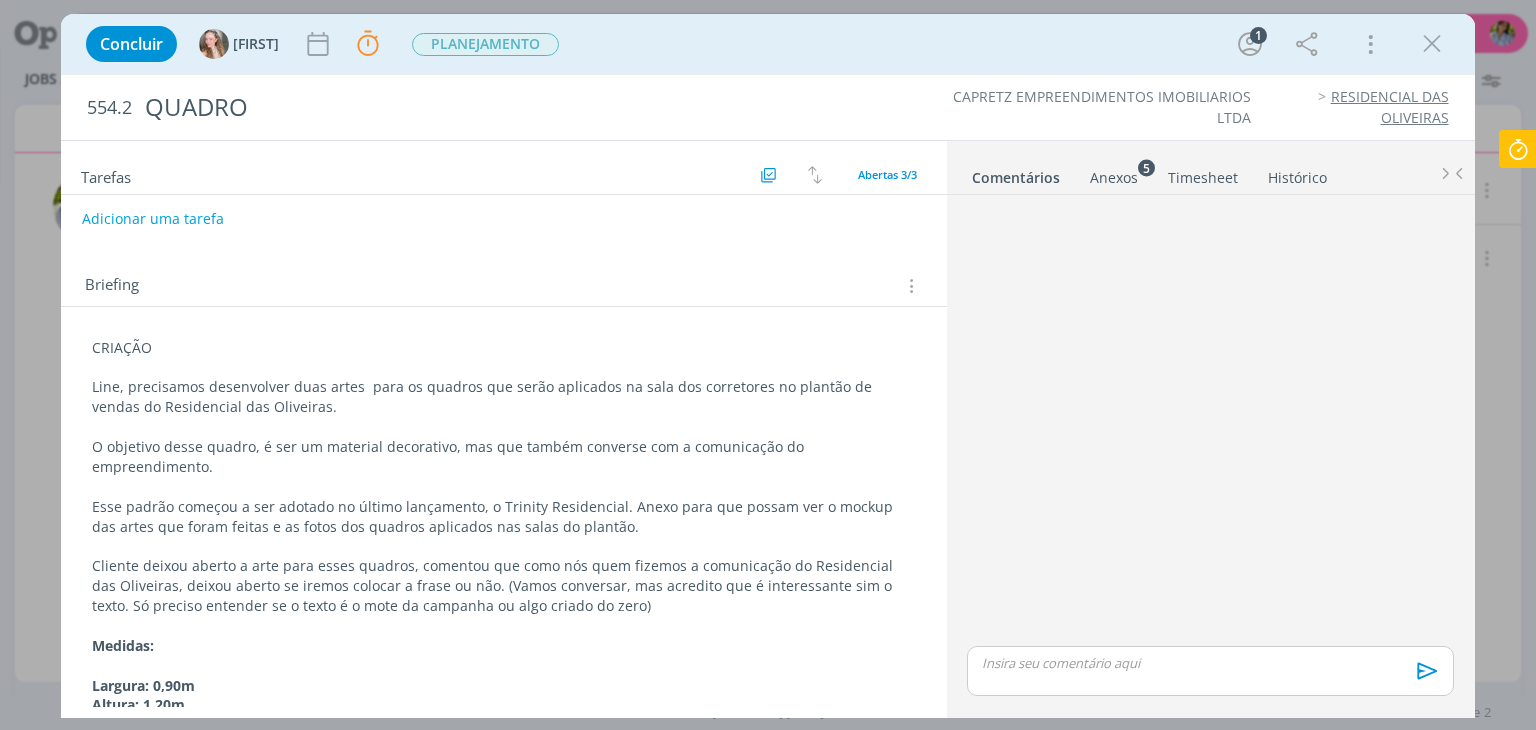 drag, startPoint x: 937, startPoint y: 632, endPoint x: 936, endPoint y: 667, distance: 35.014282 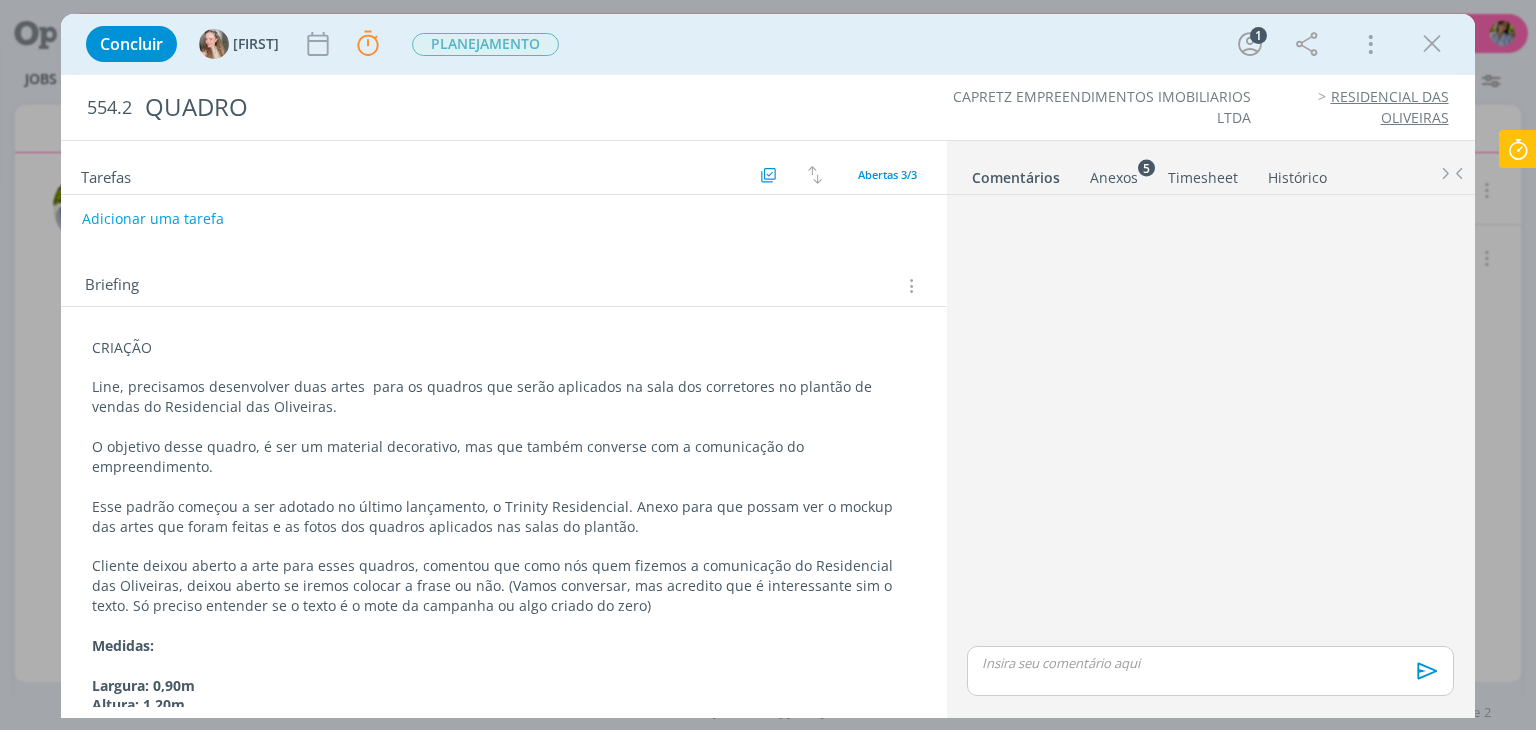 click on "[NAME] em
05/08 às 14:11" at bounding box center [503, 519] 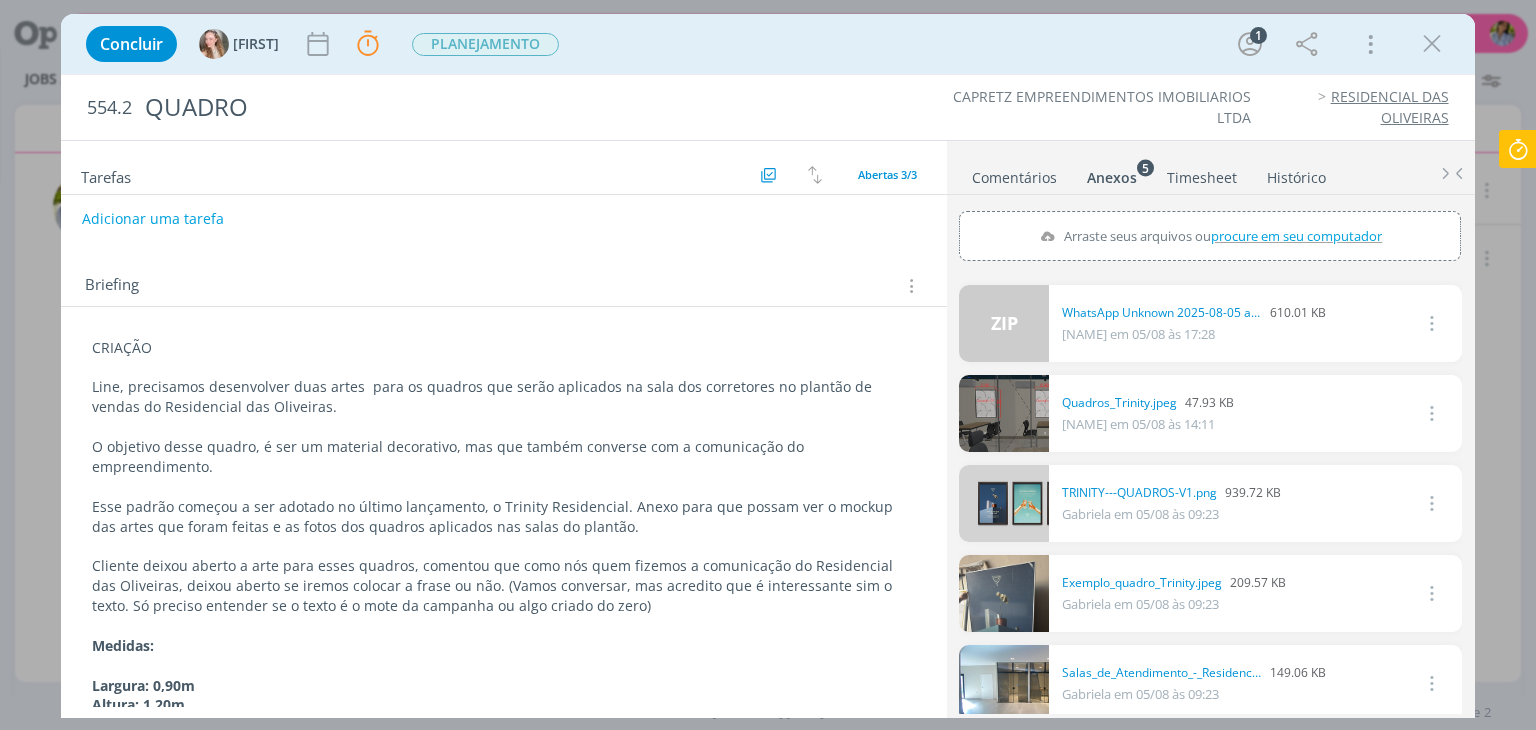click at bounding box center (1004, 503) 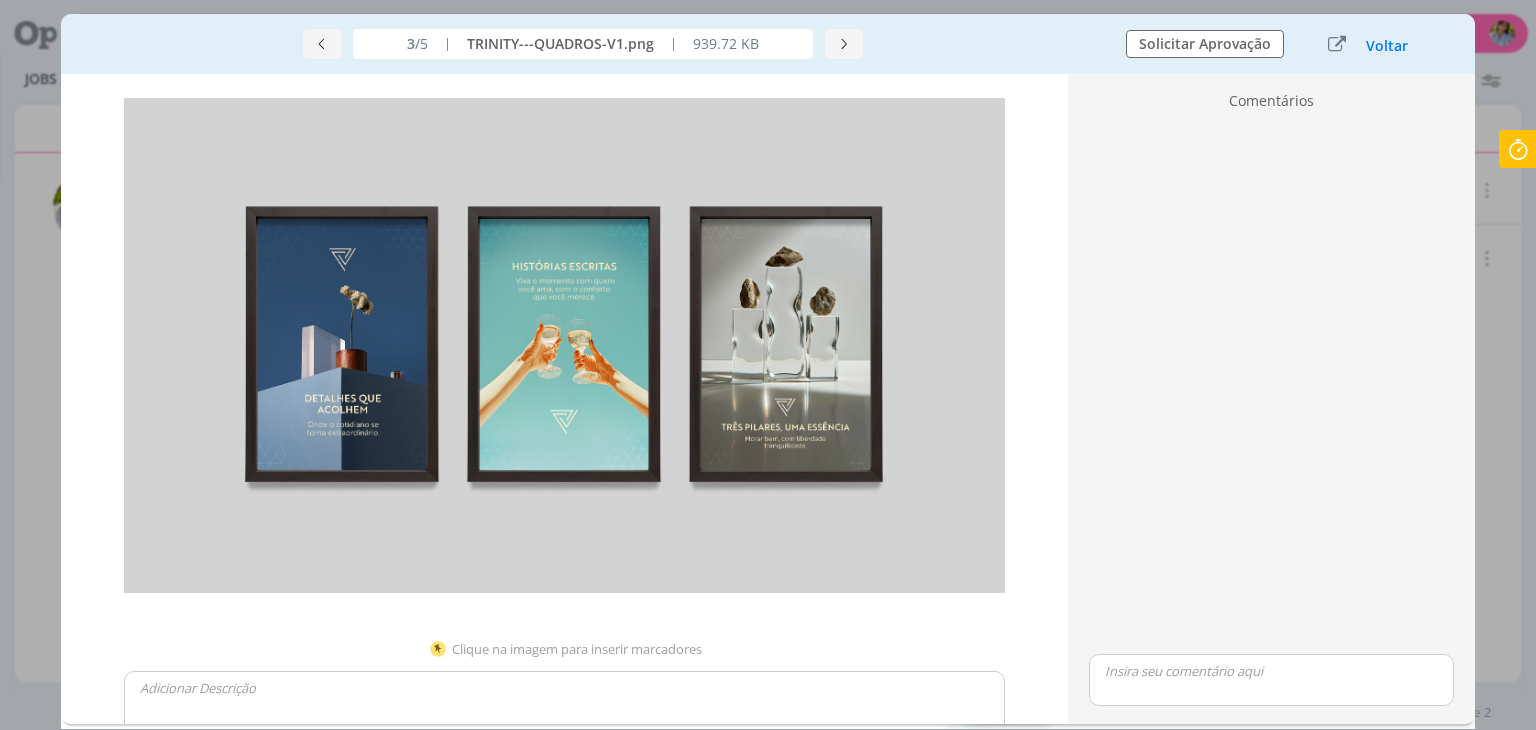 scroll, scrollTop: 189, scrollLeft: 0, axis: vertical 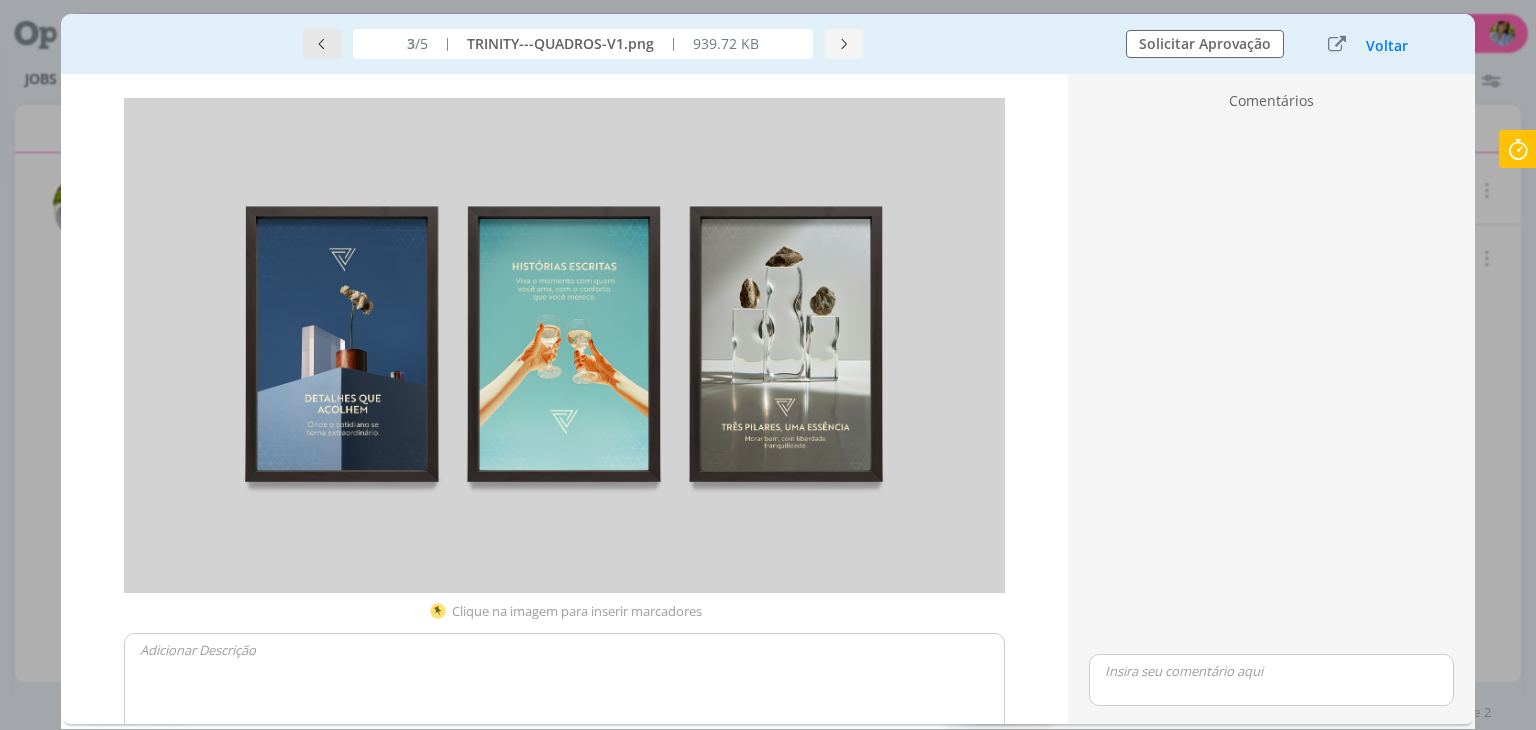 click at bounding box center (322, 44) 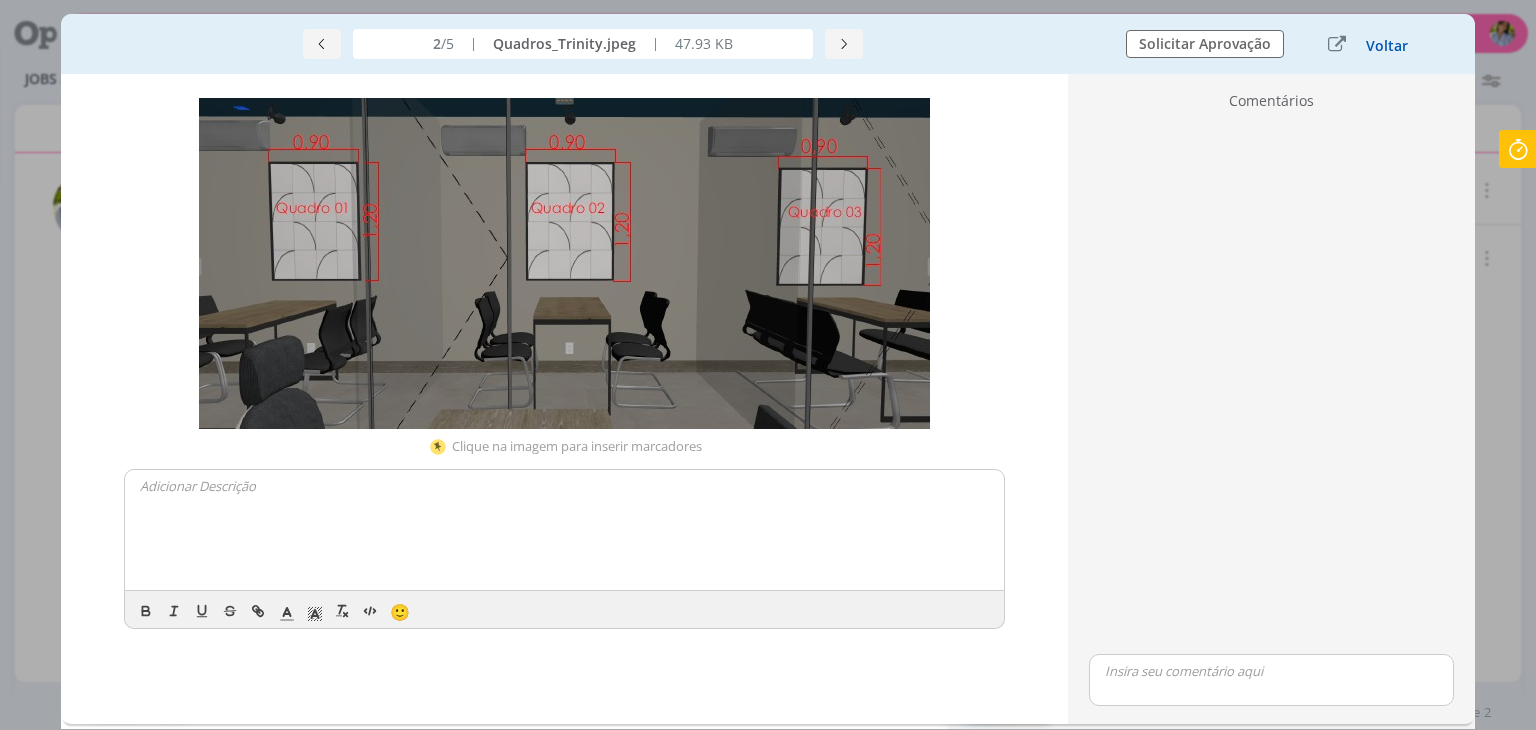 click on "Voltar" at bounding box center [1387, 46] 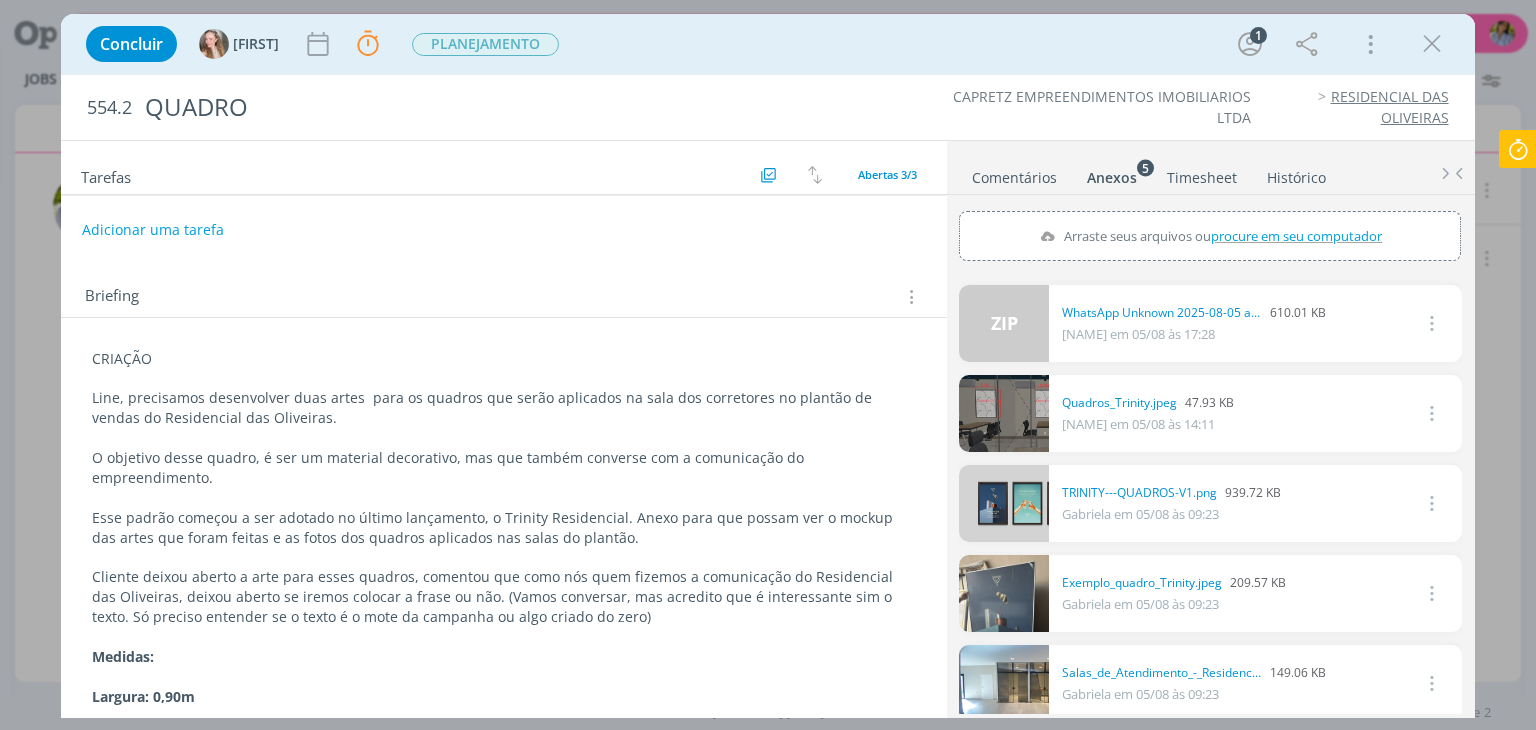 scroll, scrollTop: 200, scrollLeft: 0, axis: vertical 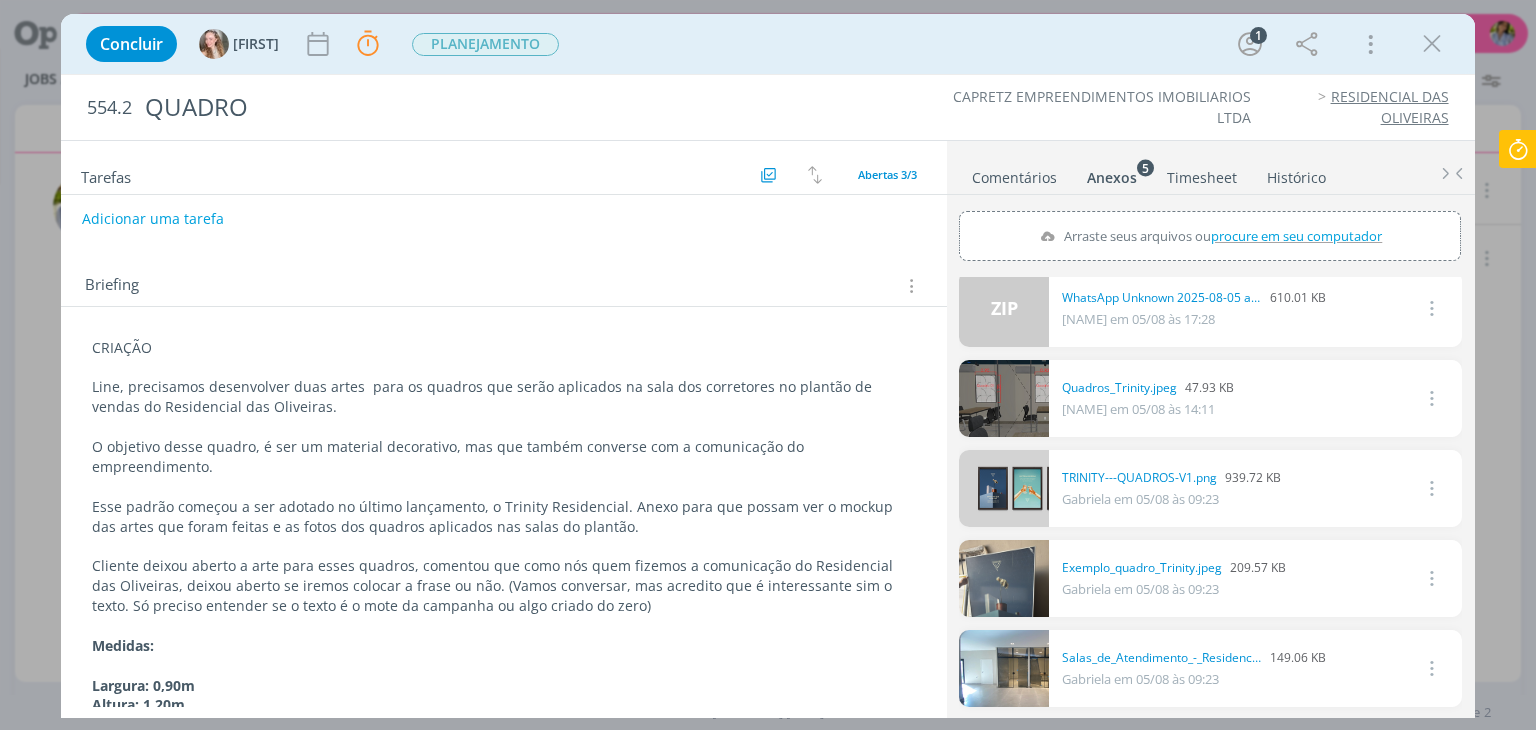 click at bounding box center [1432, 44] 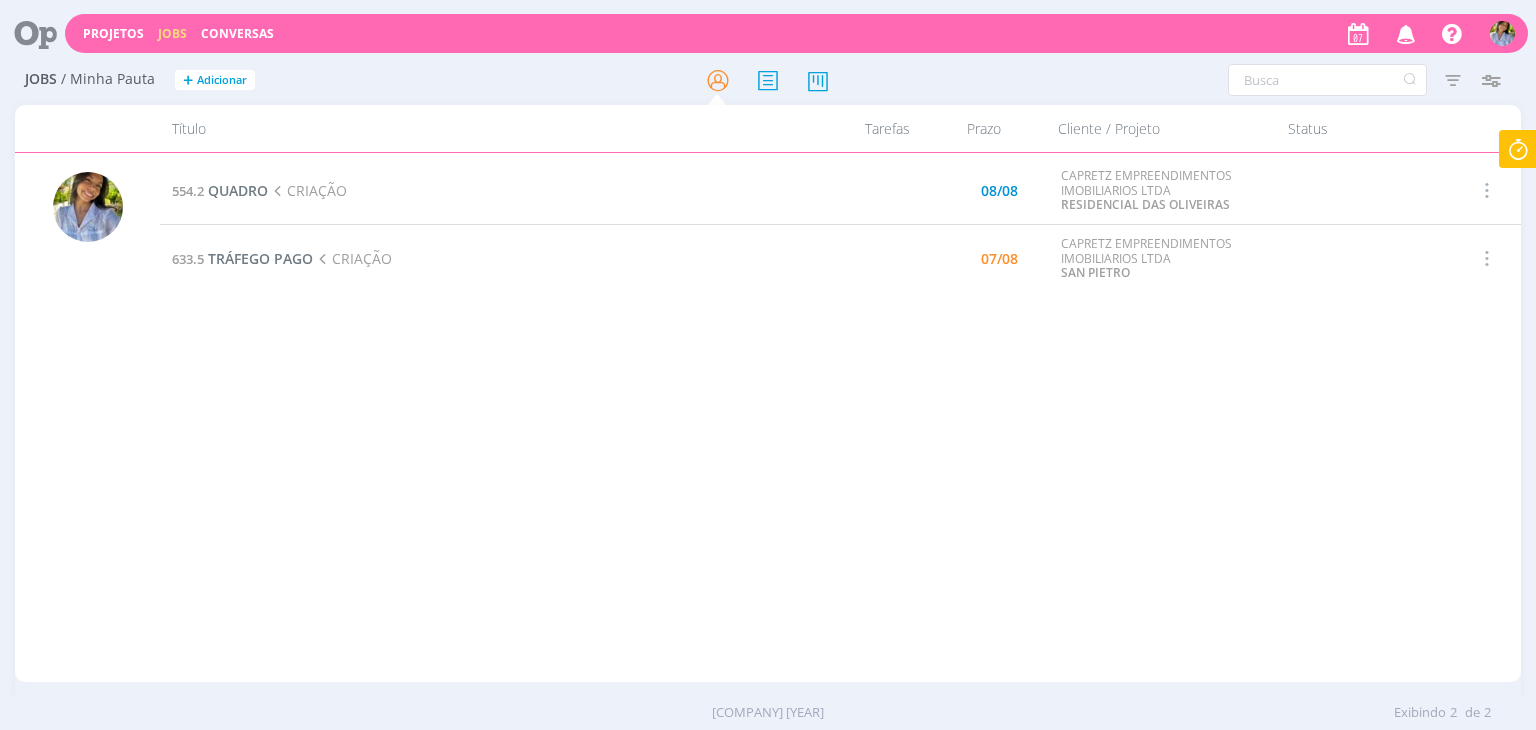 click at bounding box center [1518, 149] 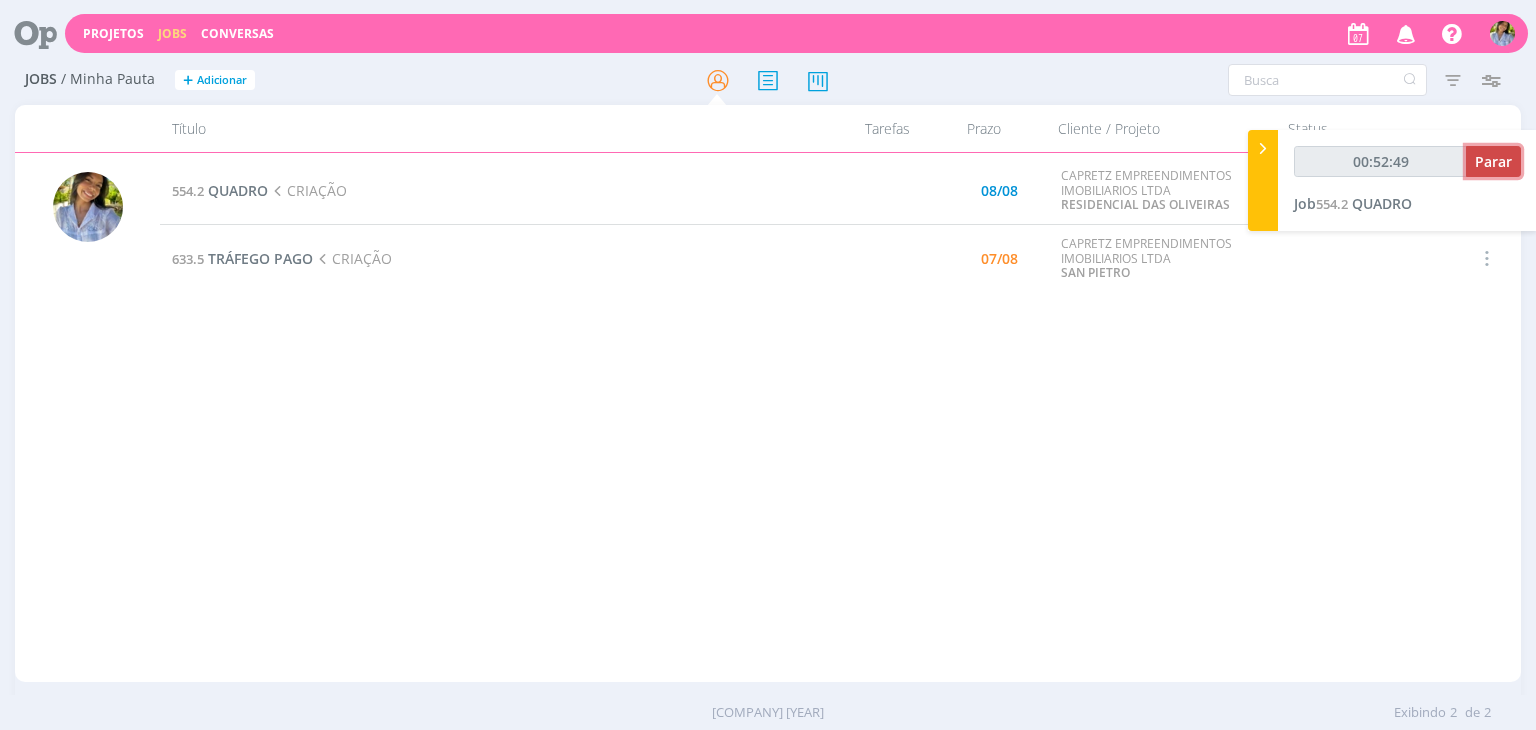 type on "00:52:50" 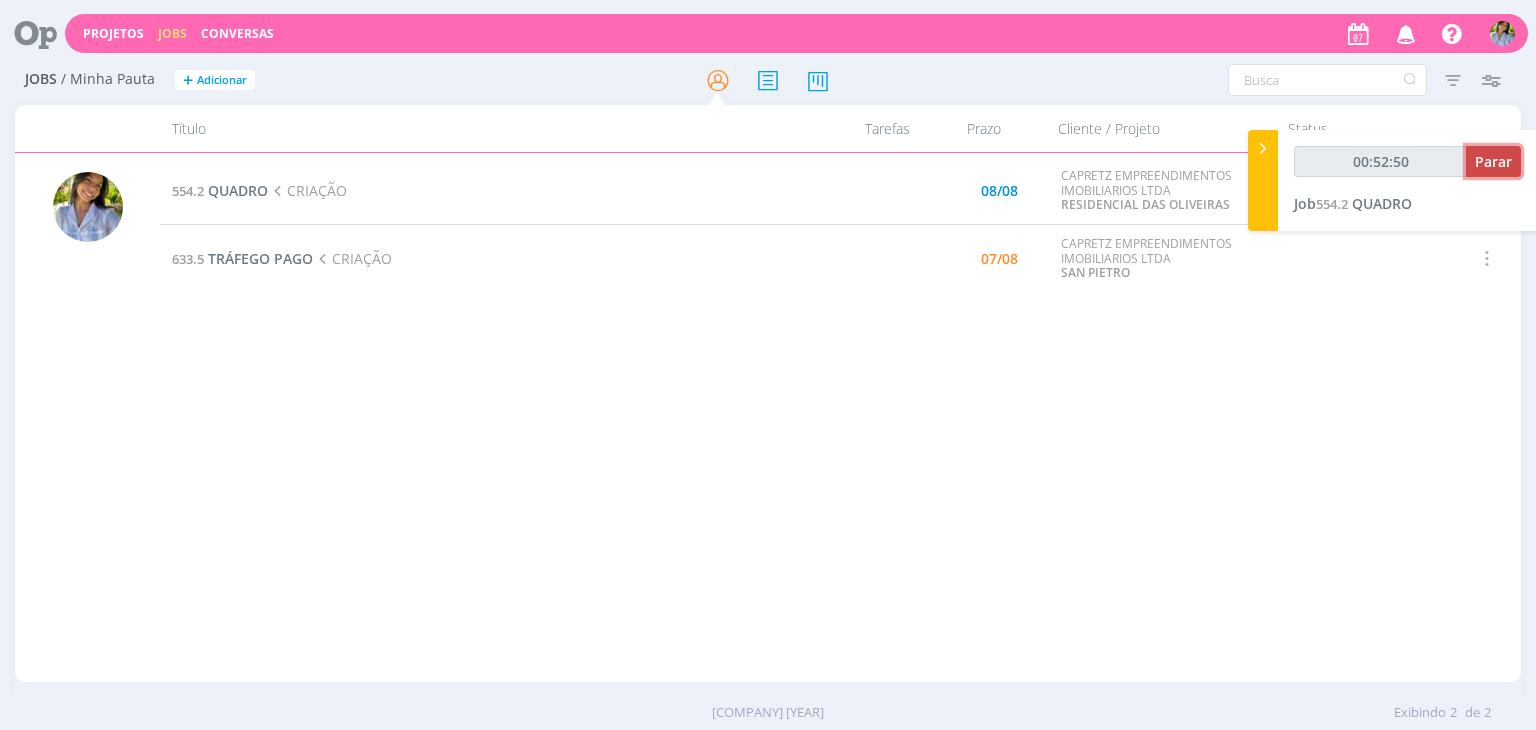 click on "Parar" at bounding box center [1493, 161] 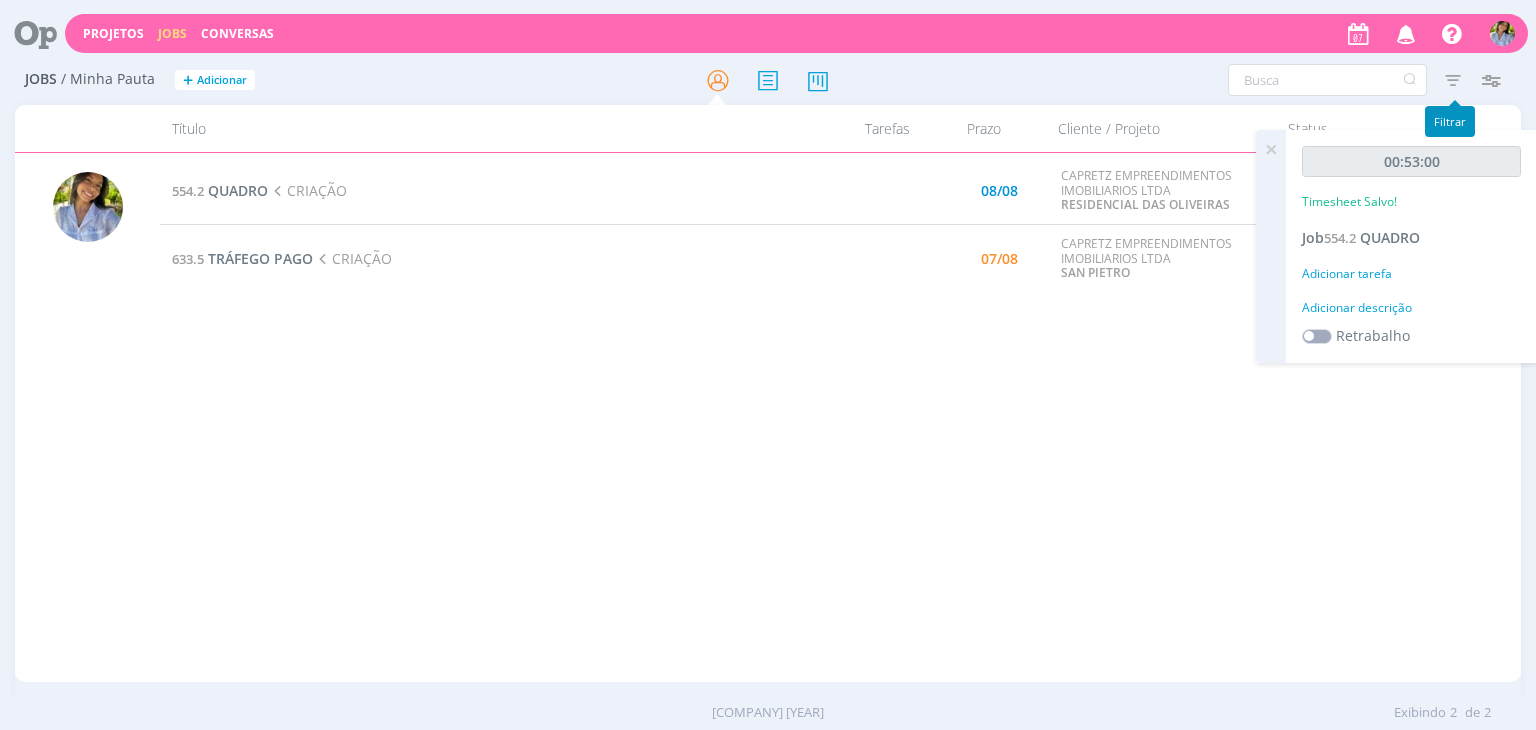 click at bounding box center (1453, 80) 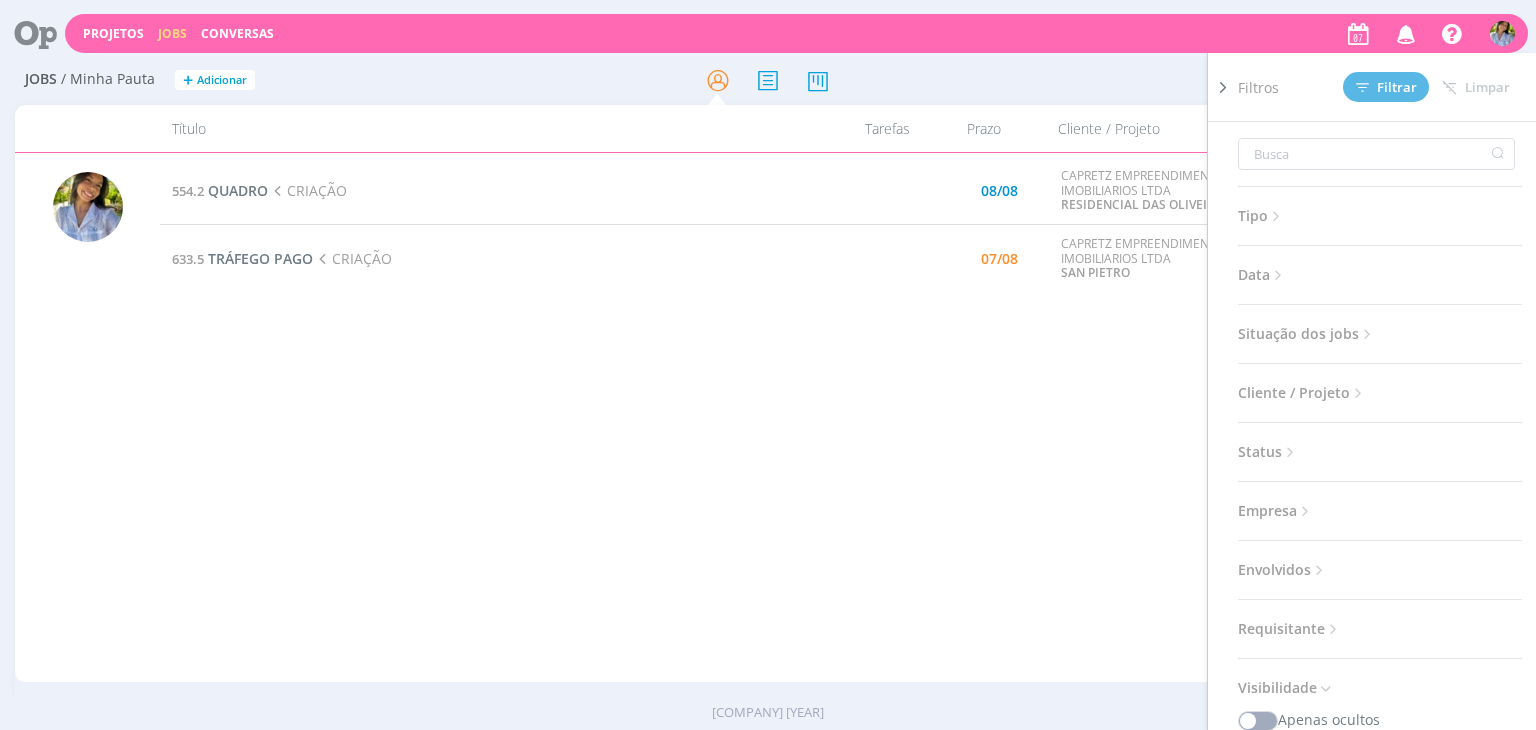 click on "Situação dos jobs" at bounding box center [1307, 334] 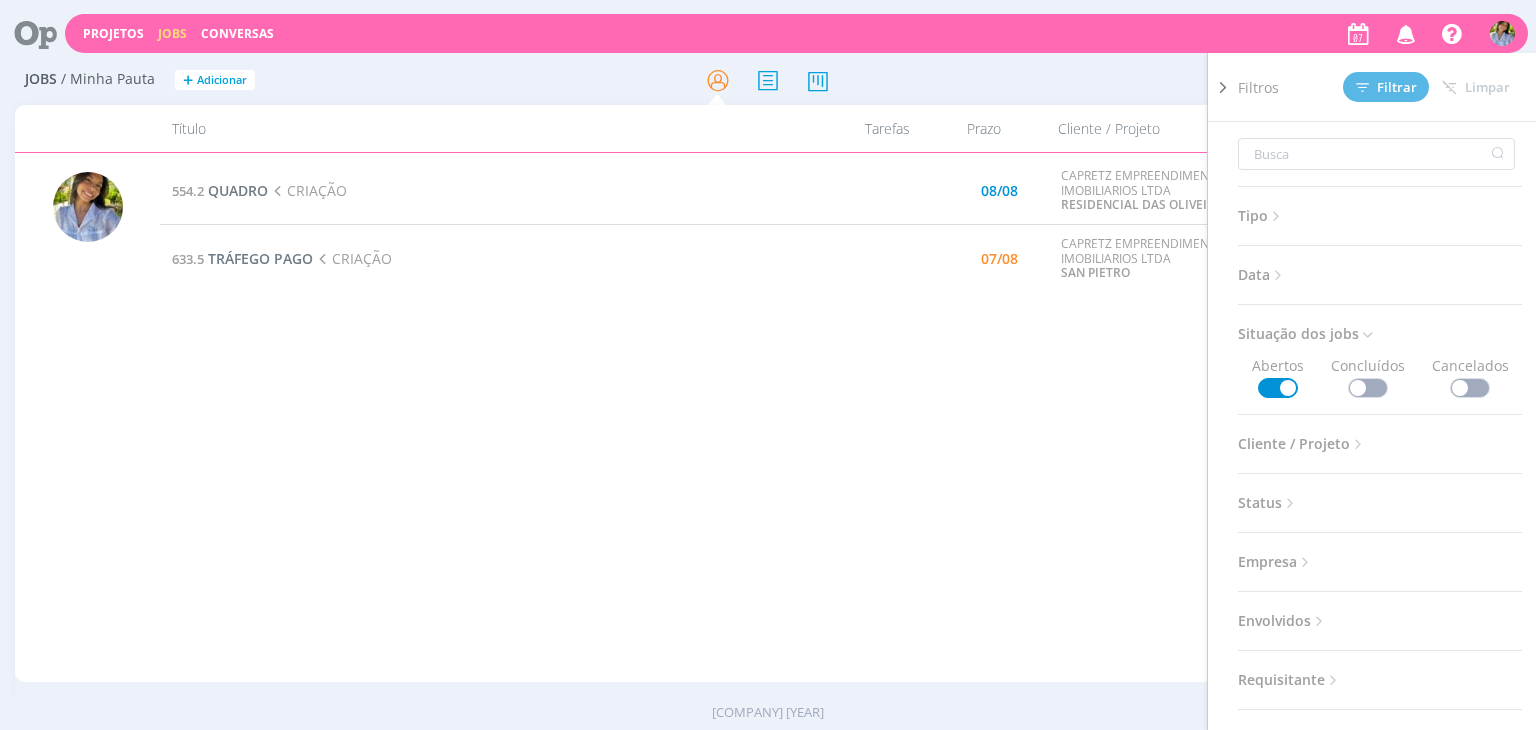 click at bounding box center [1368, 388] 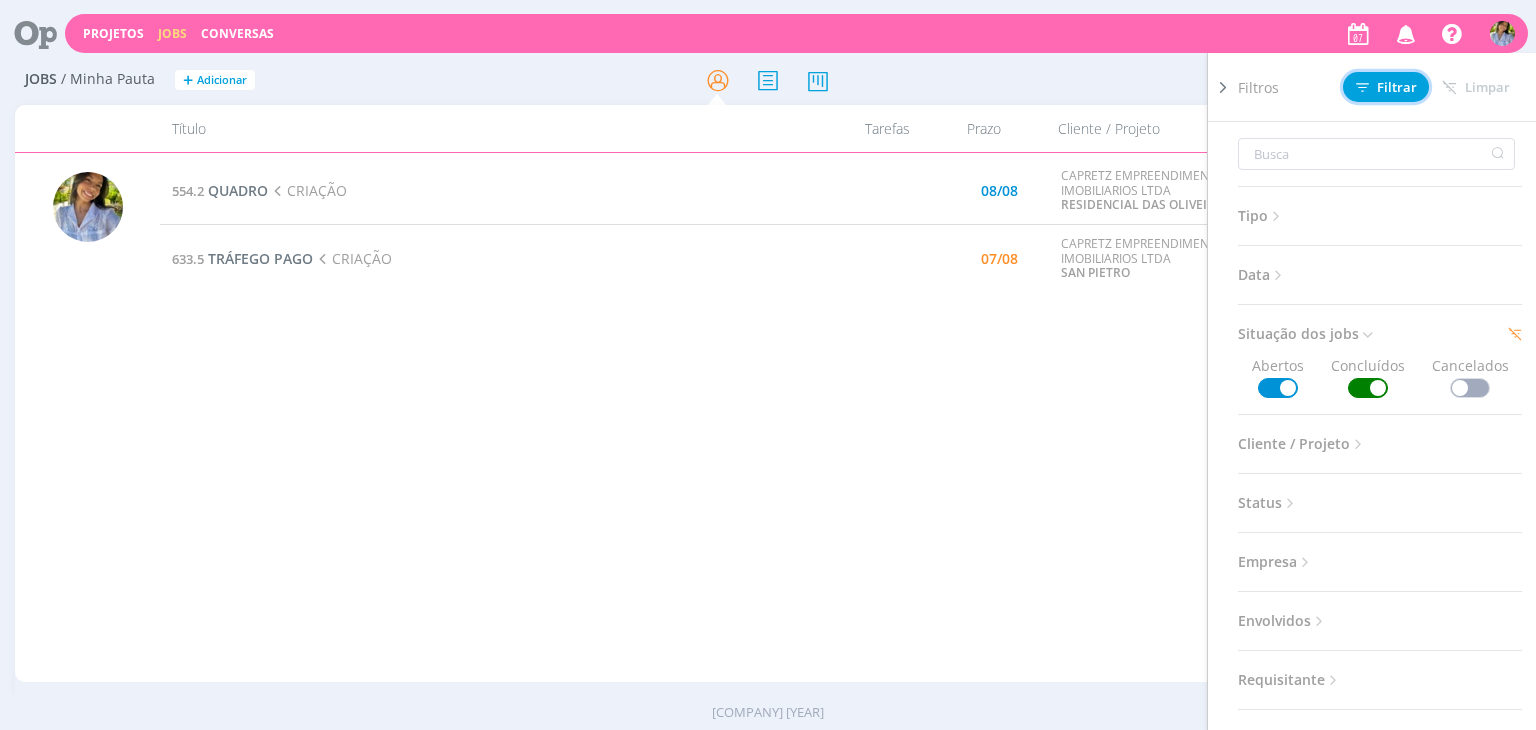 click on "Filtrar" at bounding box center (1386, 87) 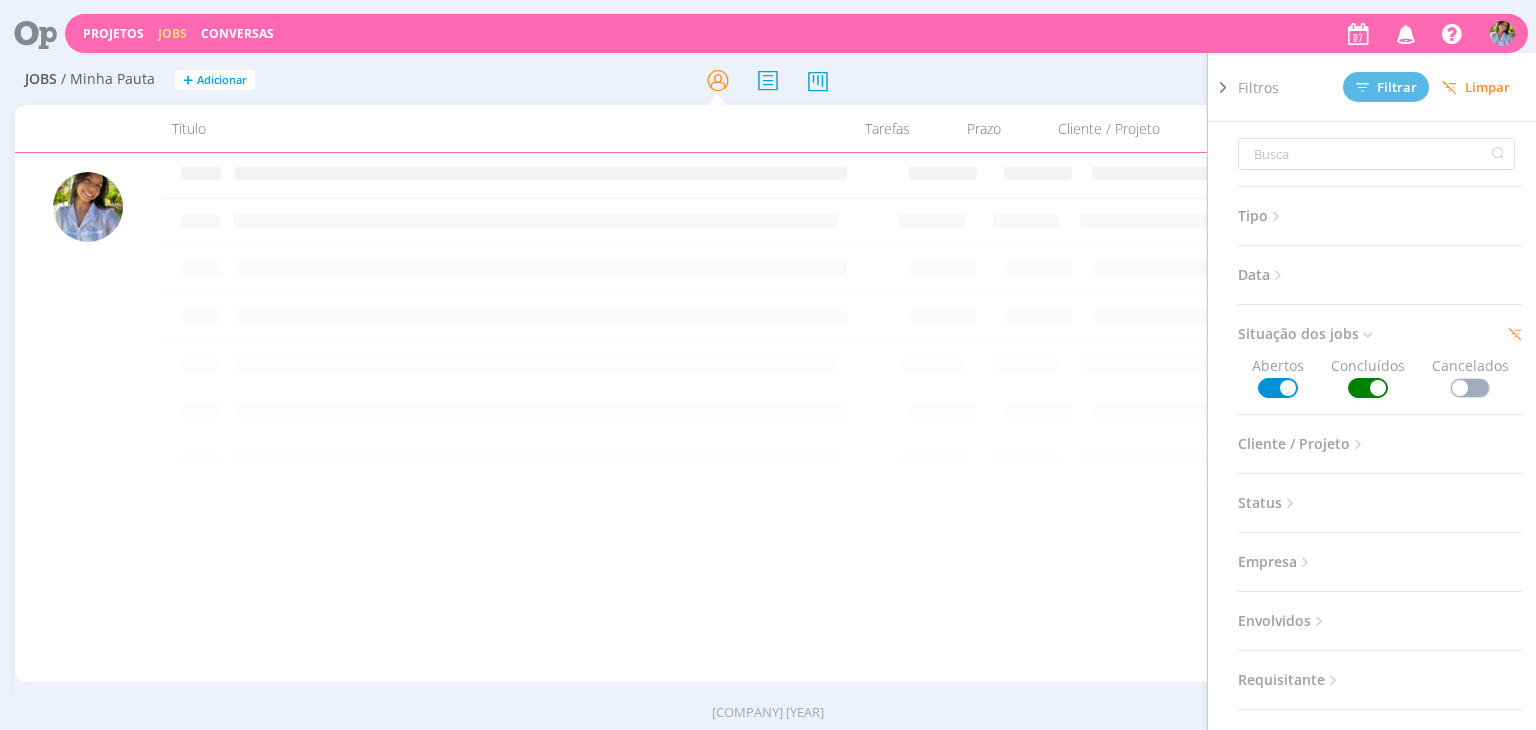 click at bounding box center (1223, 87) 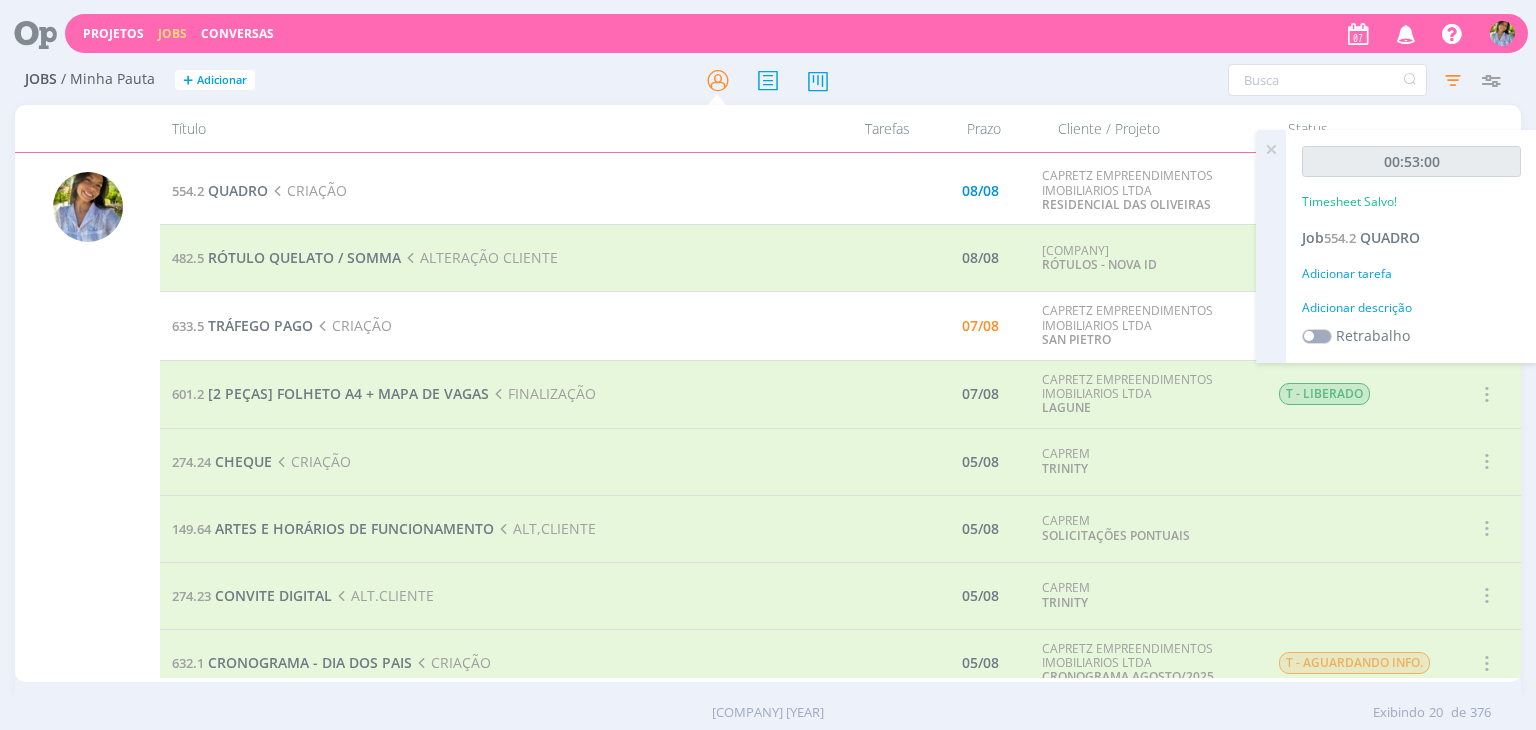 drag, startPoint x: 1270, startPoint y: 145, endPoint x: 1272, endPoint y: 163, distance: 18.110771 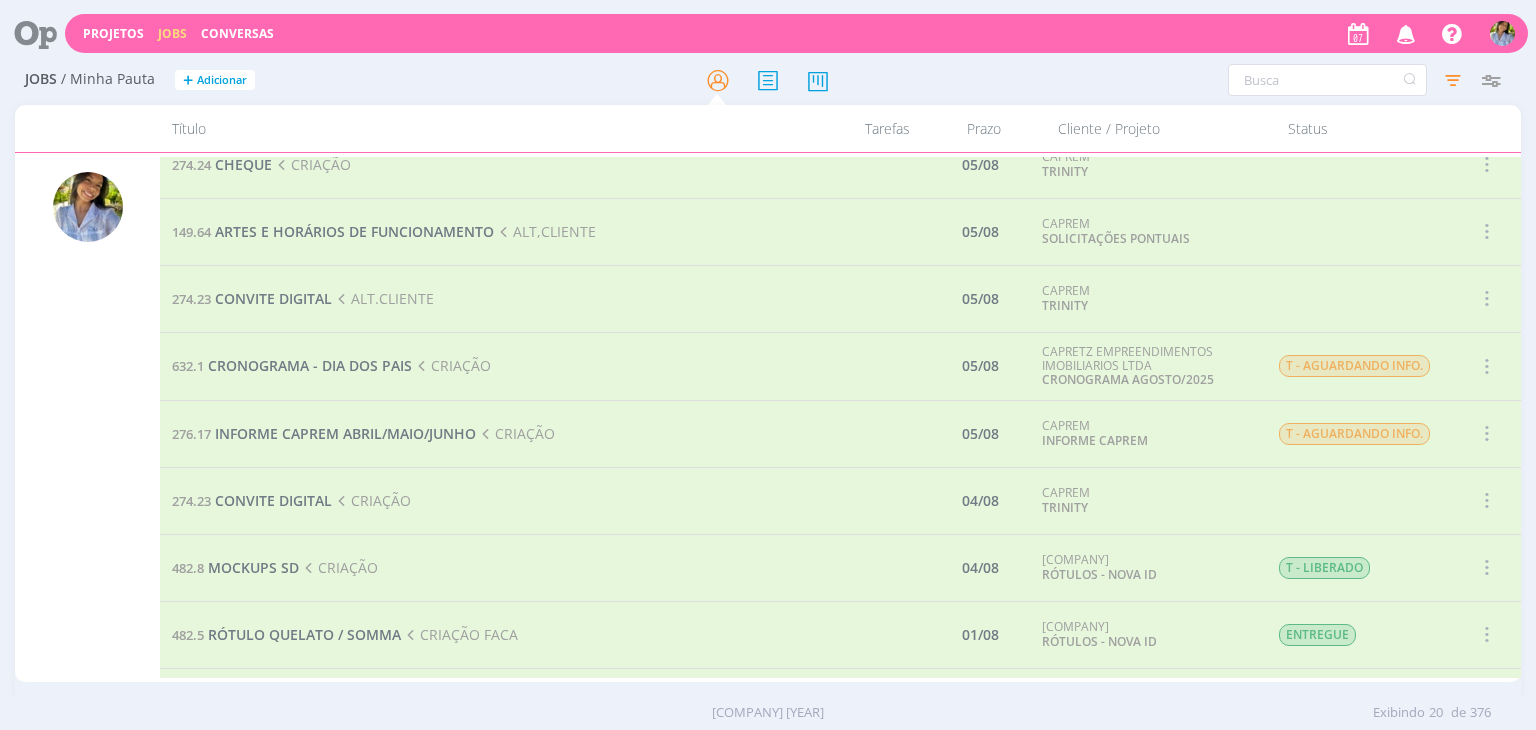 scroll, scrollTop: 737, scrollLeft: 0, axis: vertical 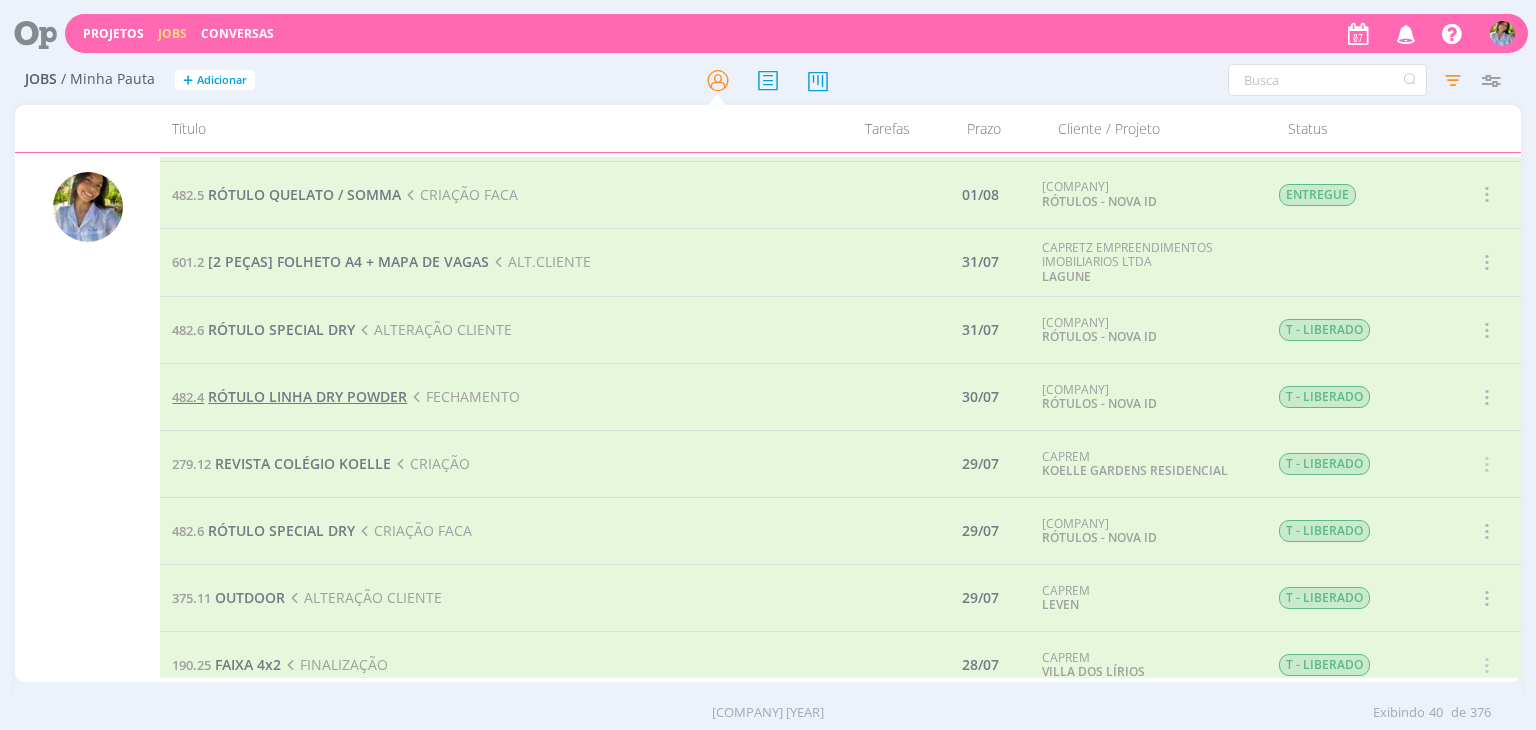 click on "RÓTULO LINHA DRY POWDER" at bounding box center [307, 396] 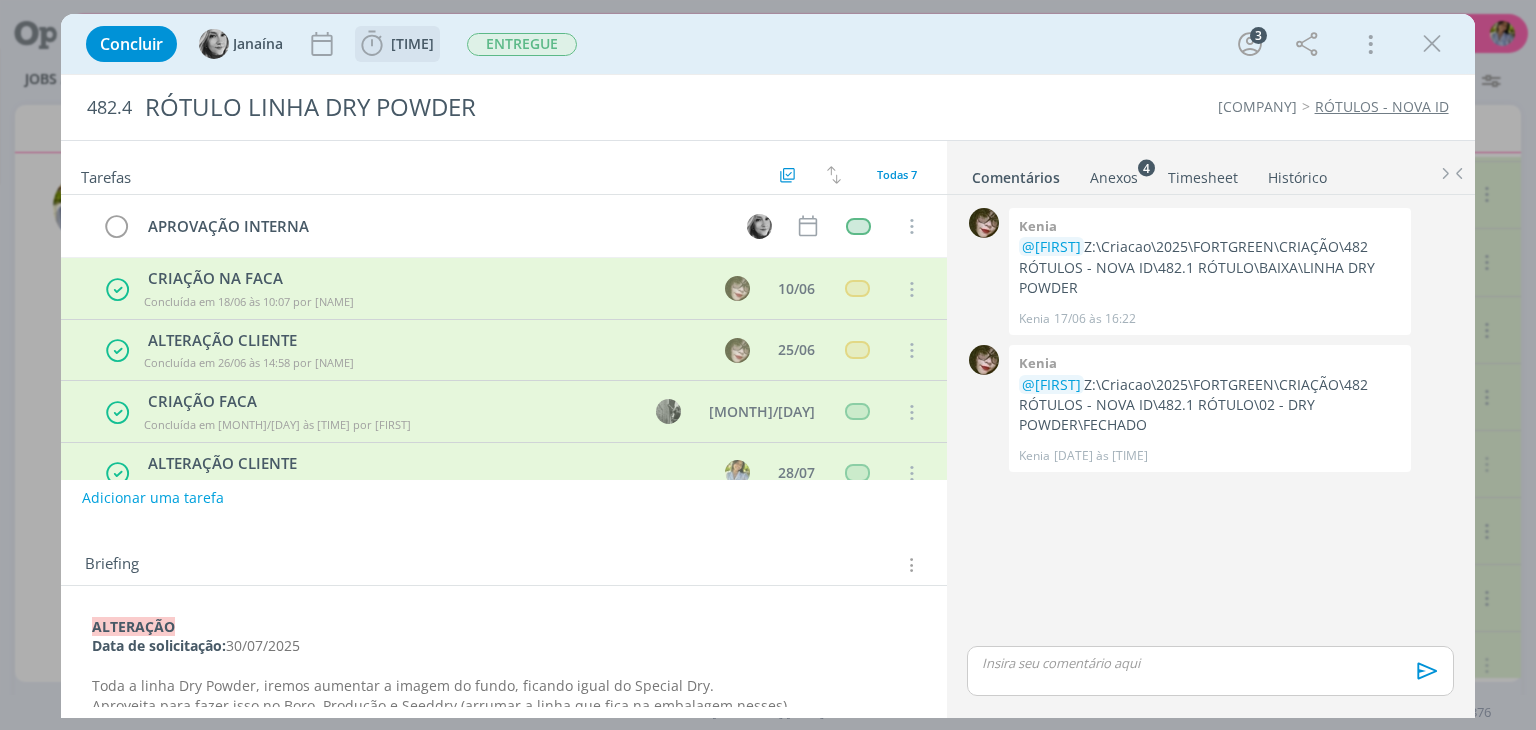 scroll, scrollTop: 160, scrollLeft: 0, axis: vertical 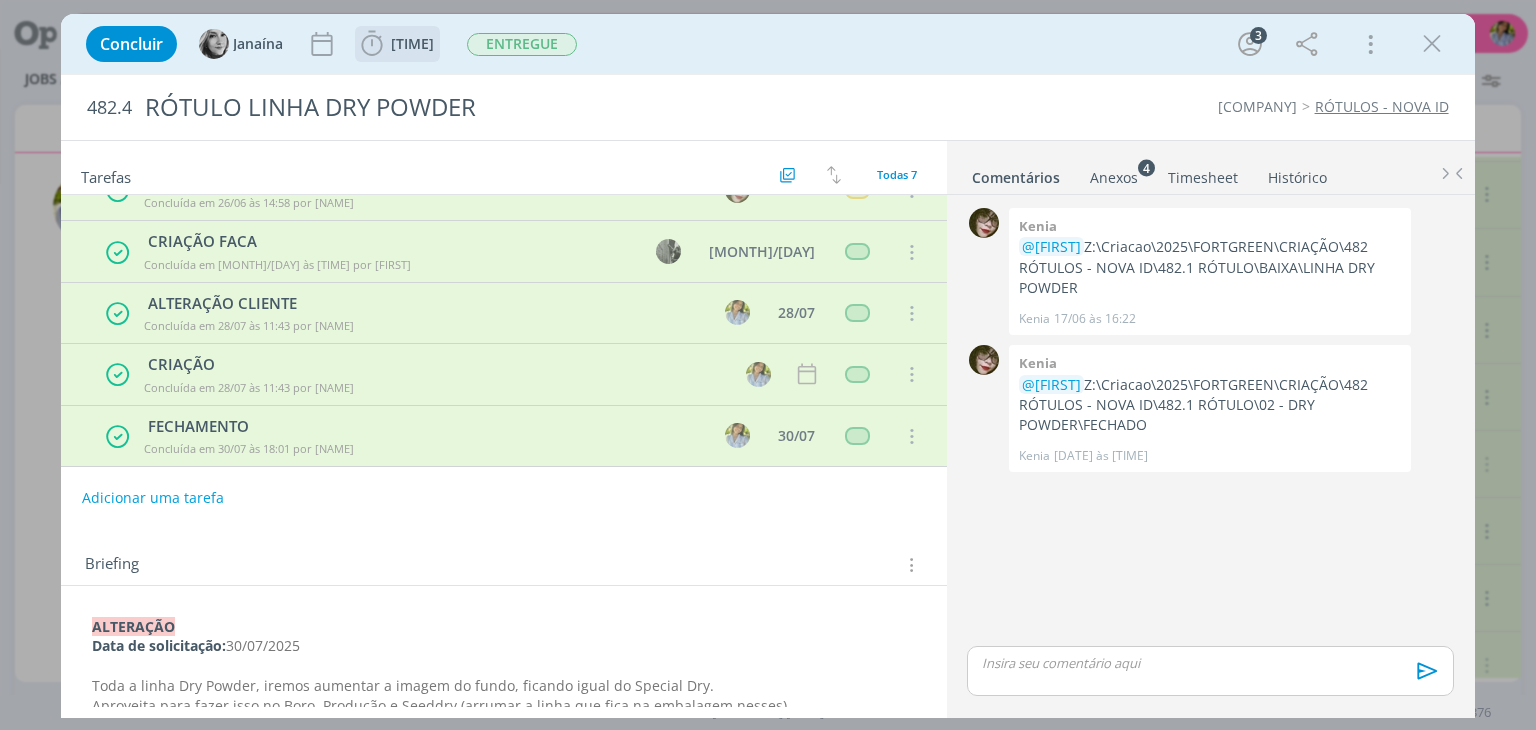 click on "[TIME]" at bounding box center (412, 43) 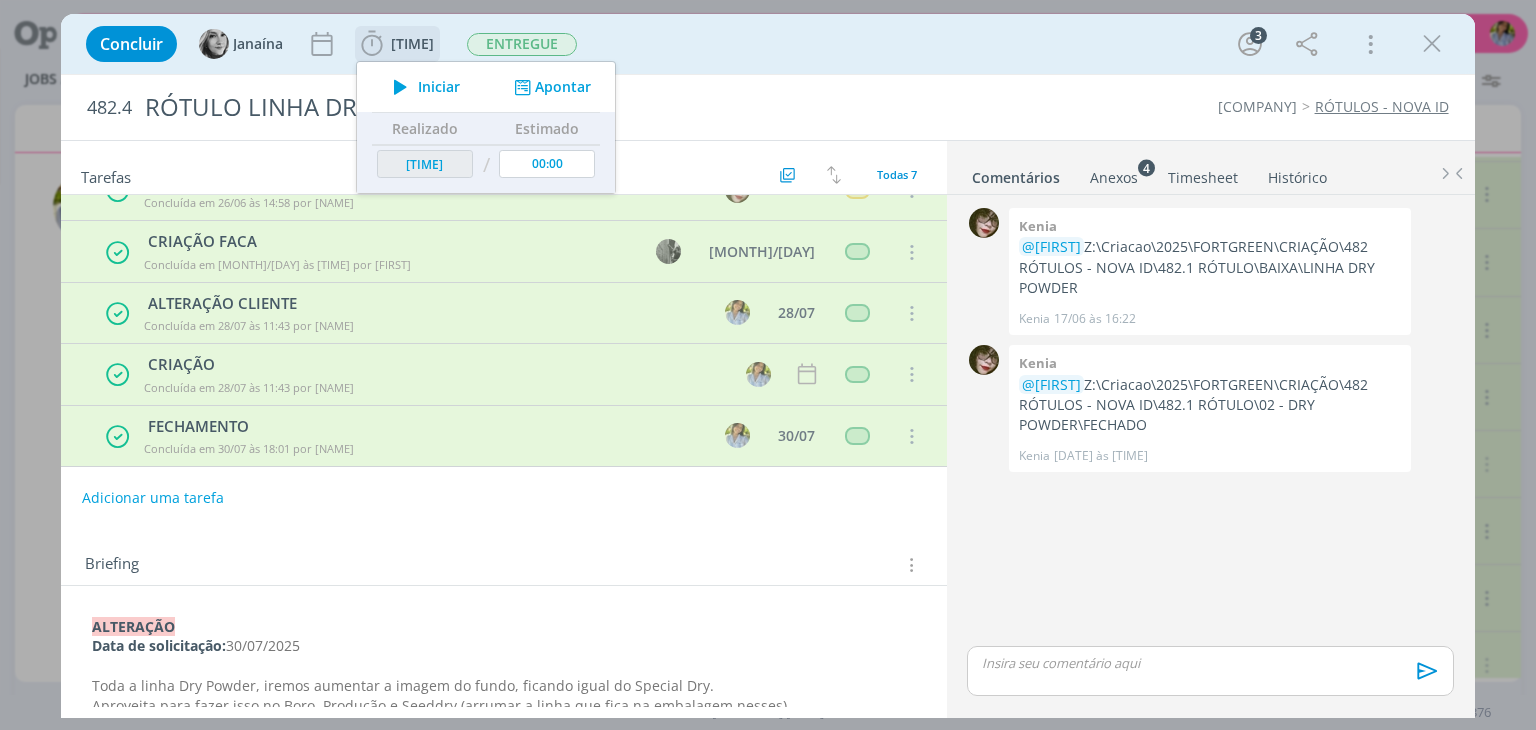 click on "Iniciar" at bounding box center (439, 87) 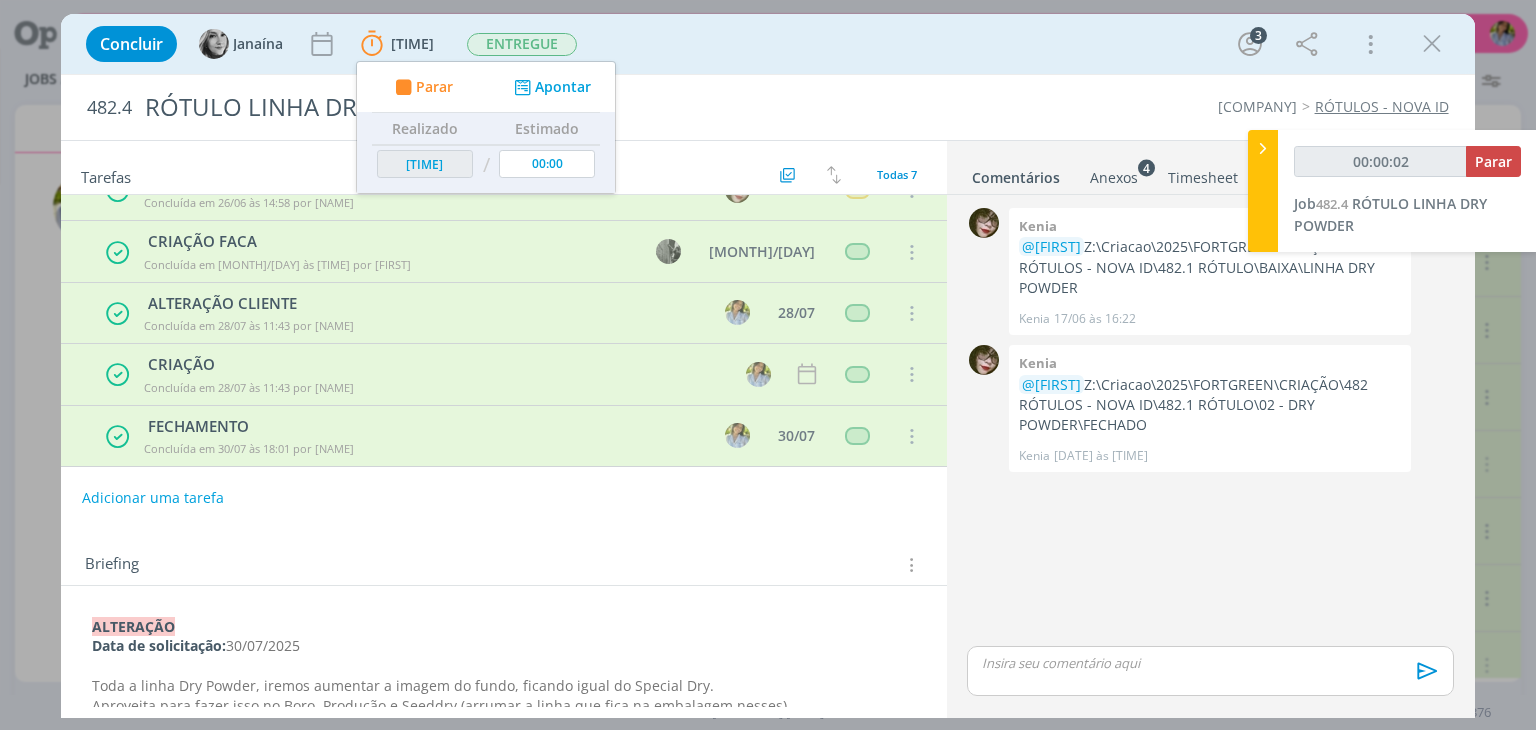 click on "Anexos
4" at bounding box center (1114, 178) 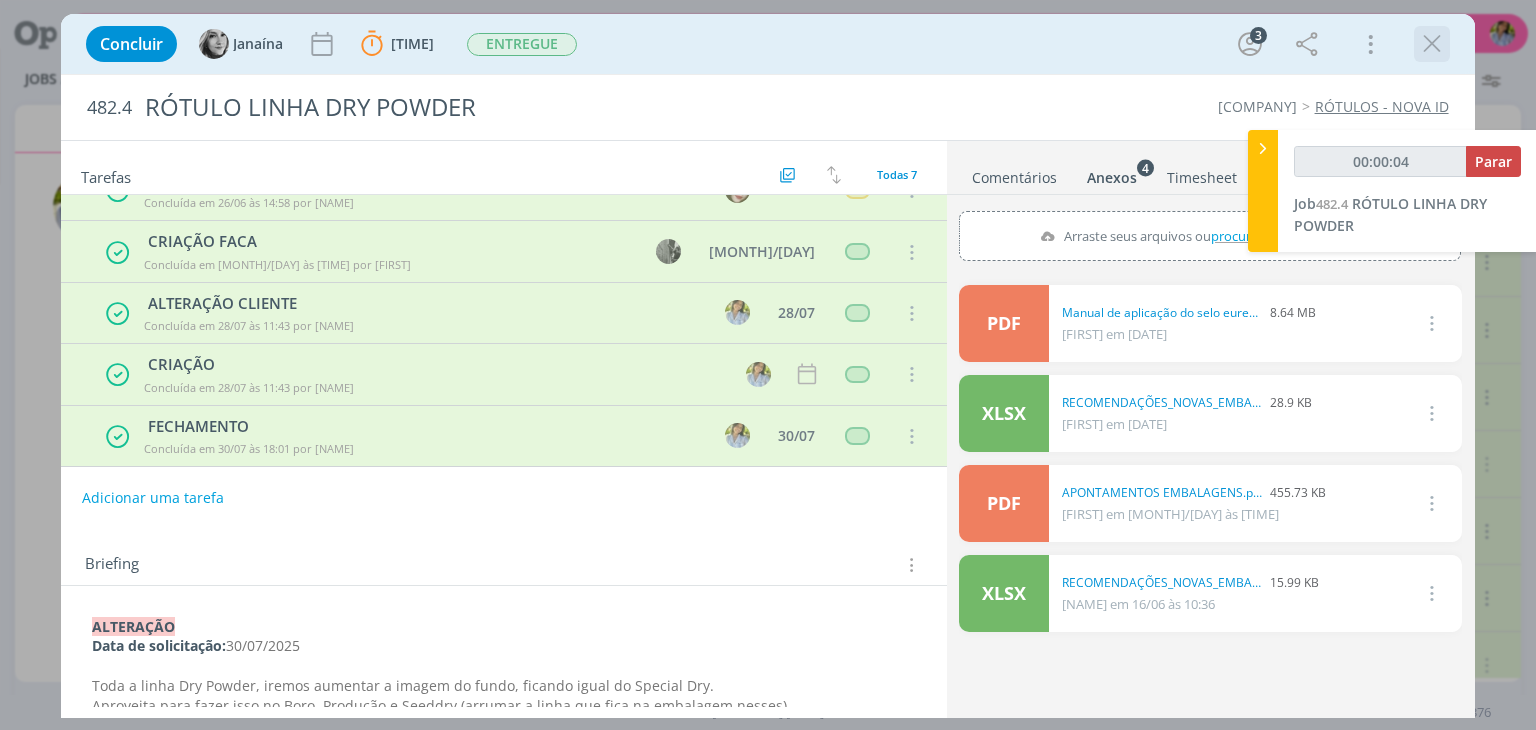 click at bounding box center [1432, 44] 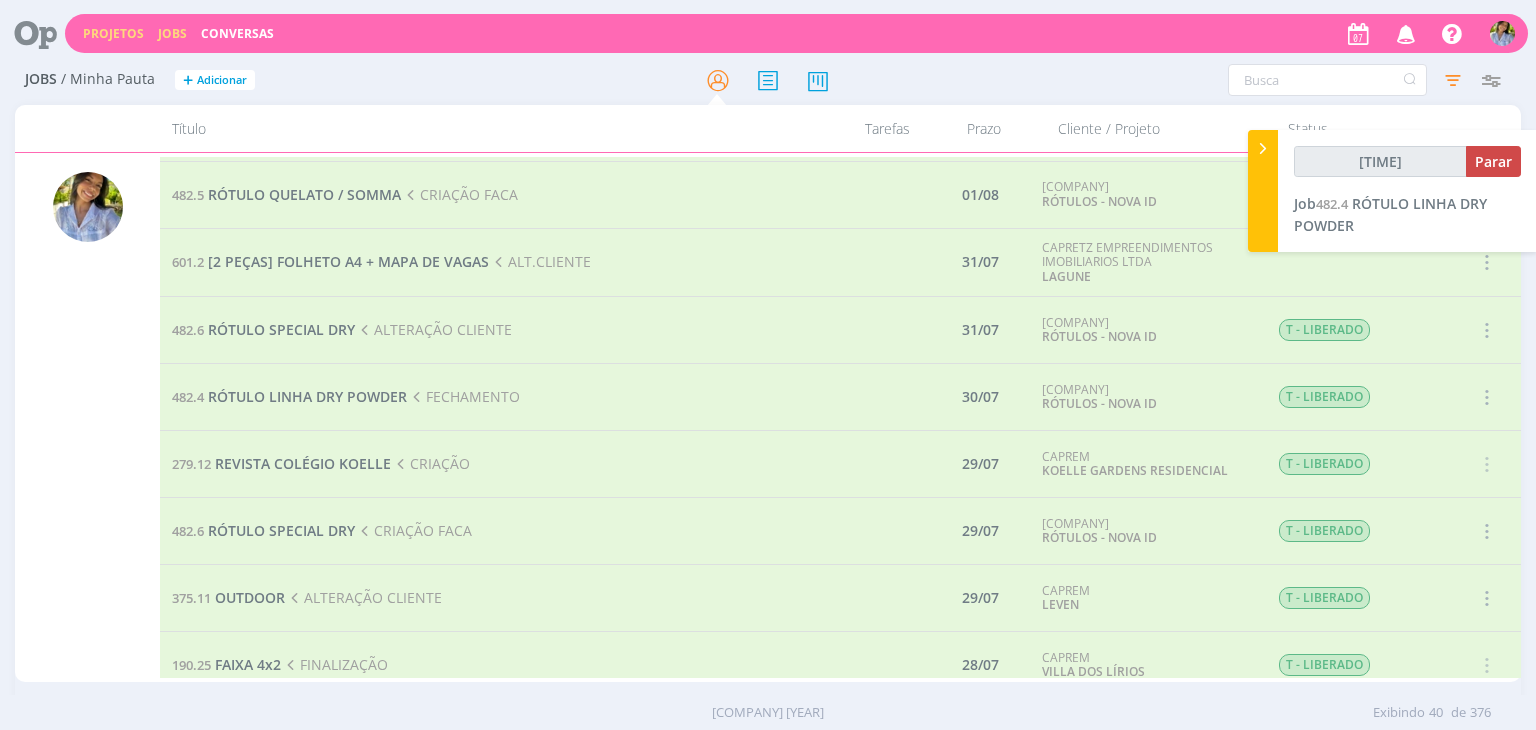 click on "Projetos" at bounding box center [113, 33] 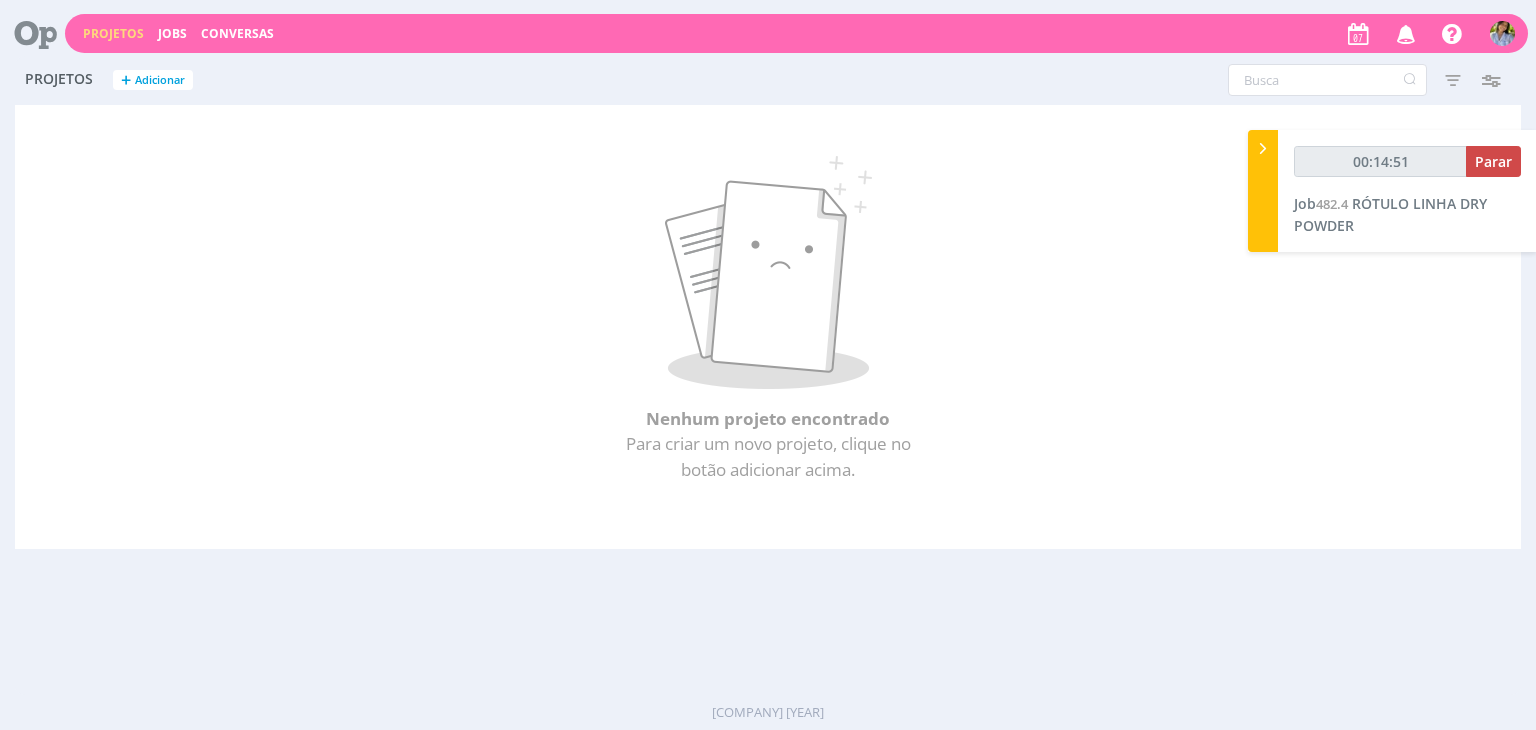 click on "Projetos
Jobs
Conversas
Notificações [NAME] atribuiu à você  uma tarefa no Job 601.2 :
FINALIZAÇÃO [NAME]
em 07/08 às 09:30
[NAME] envolveu você  no Job 554.2 :
QUADRO [NAME]
em 05/08 às 17:28
[NAME] atribuiu à você  uma tarefa no Job 554.2 :
CRIAÇÃO  [NAME]
em 05/08 às 17:28
[NAME] envolveu você  no Job 633.5 :
TRÁFEGO PAGO [NAME]
em 05/08 às 17:19
[NAME] atribuiu à você  uma tarefa no Job 633.5 :
CRIAÇÃO  [NAME]
em 05/08 às 17:19
[NAME] comentou" at bounding box center (796, 33) 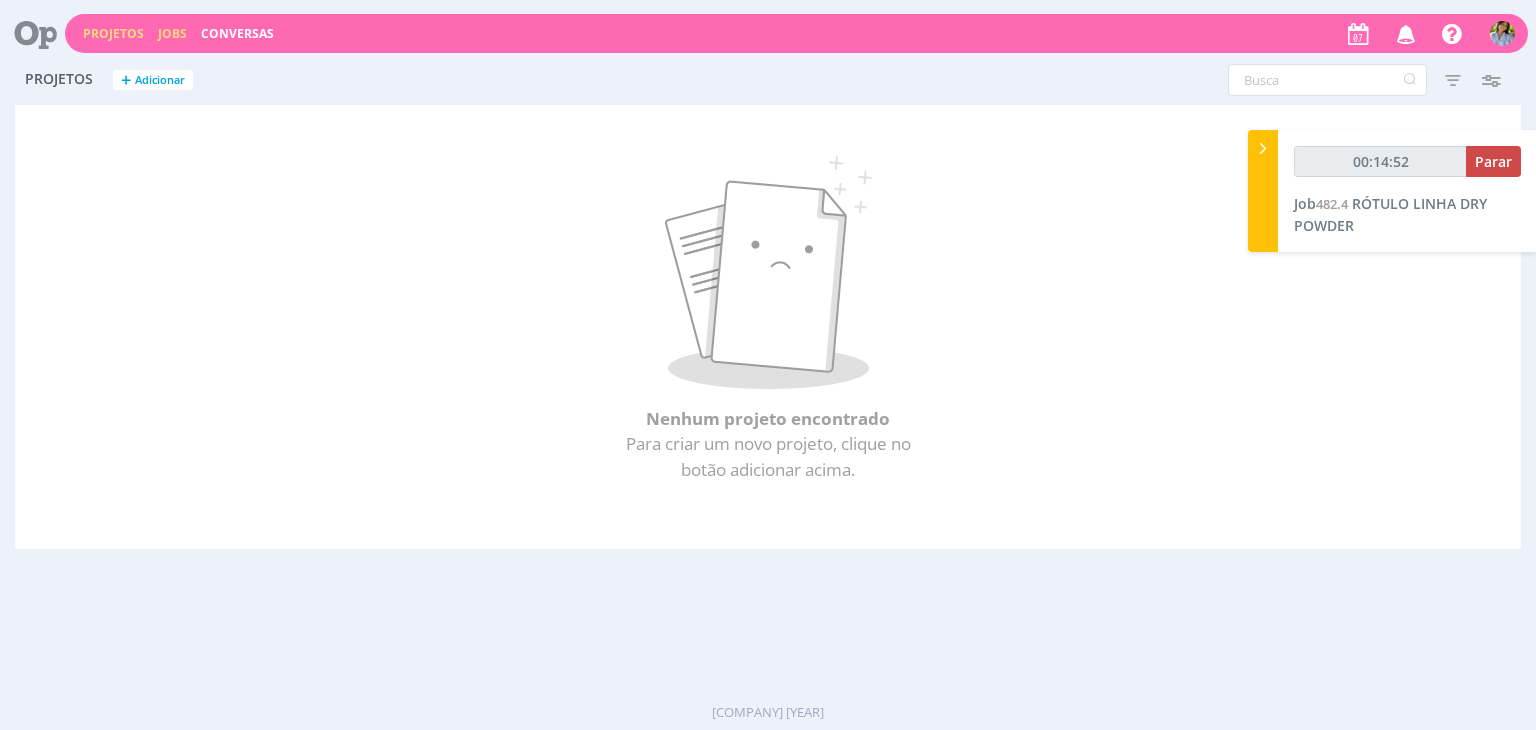 click on "Jobs" at bounding box center [172, 33] 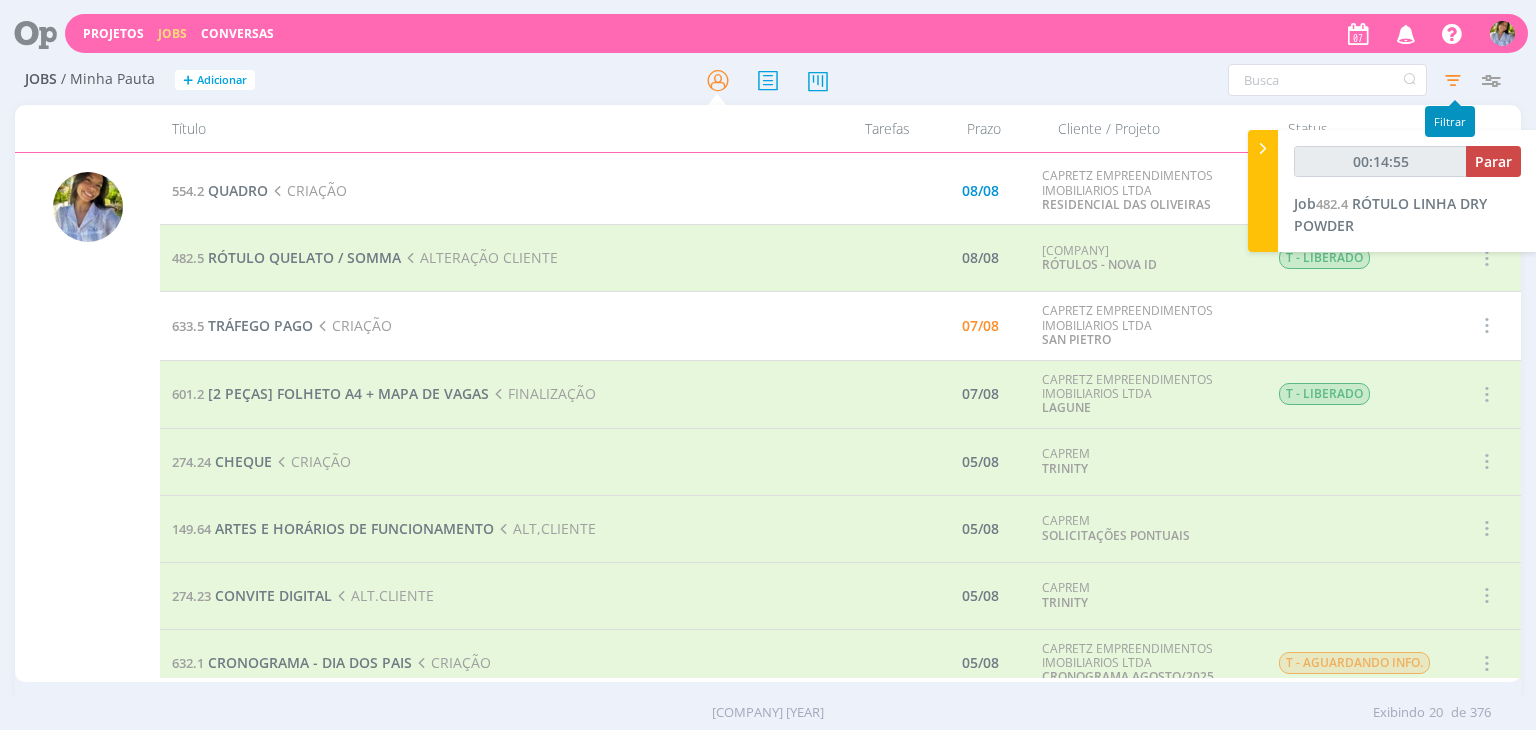 click at bounding box center (1453, 80) 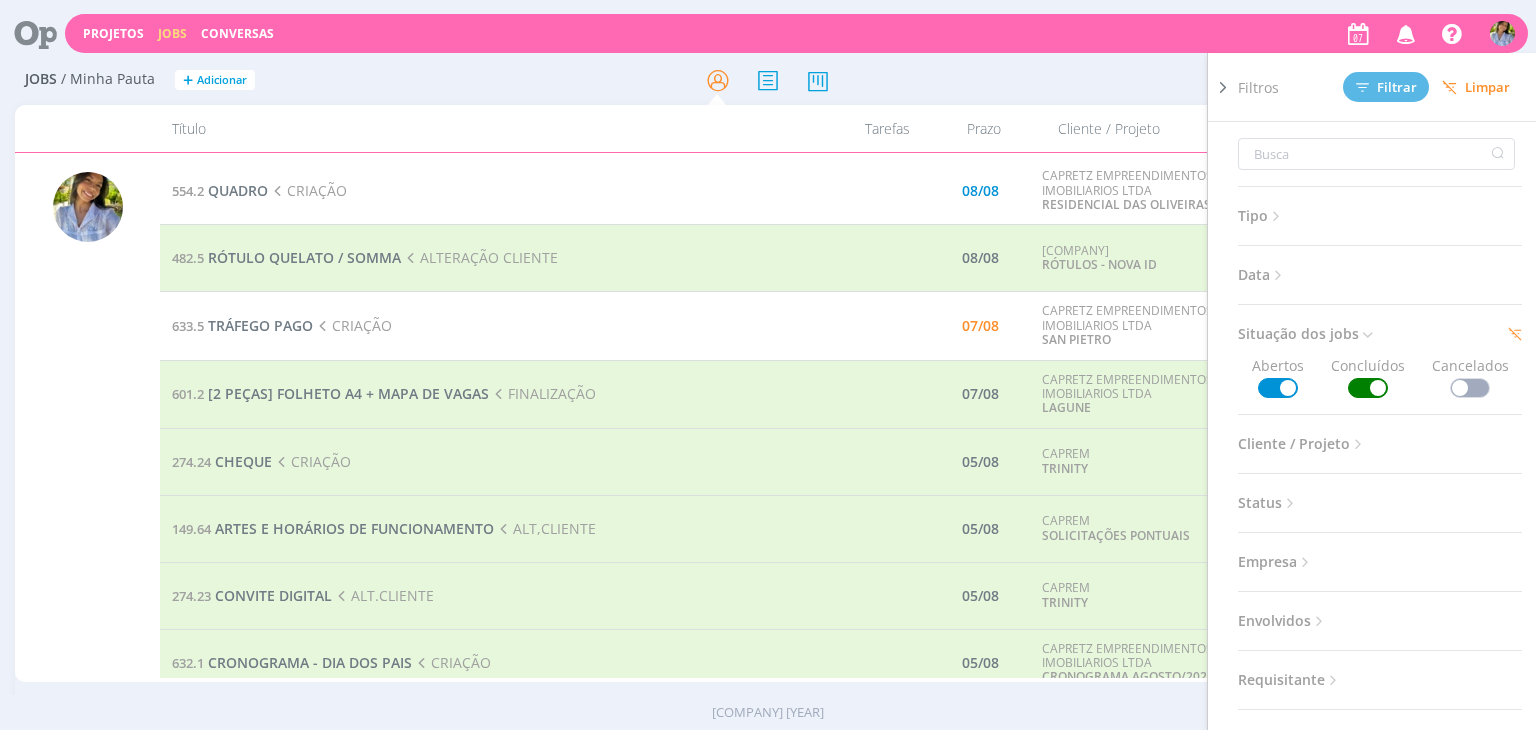 drag, startPoint x: 1373, startPoint y: 388, endPoint x: 1378, endPoint y: 338, distance: 50.24938 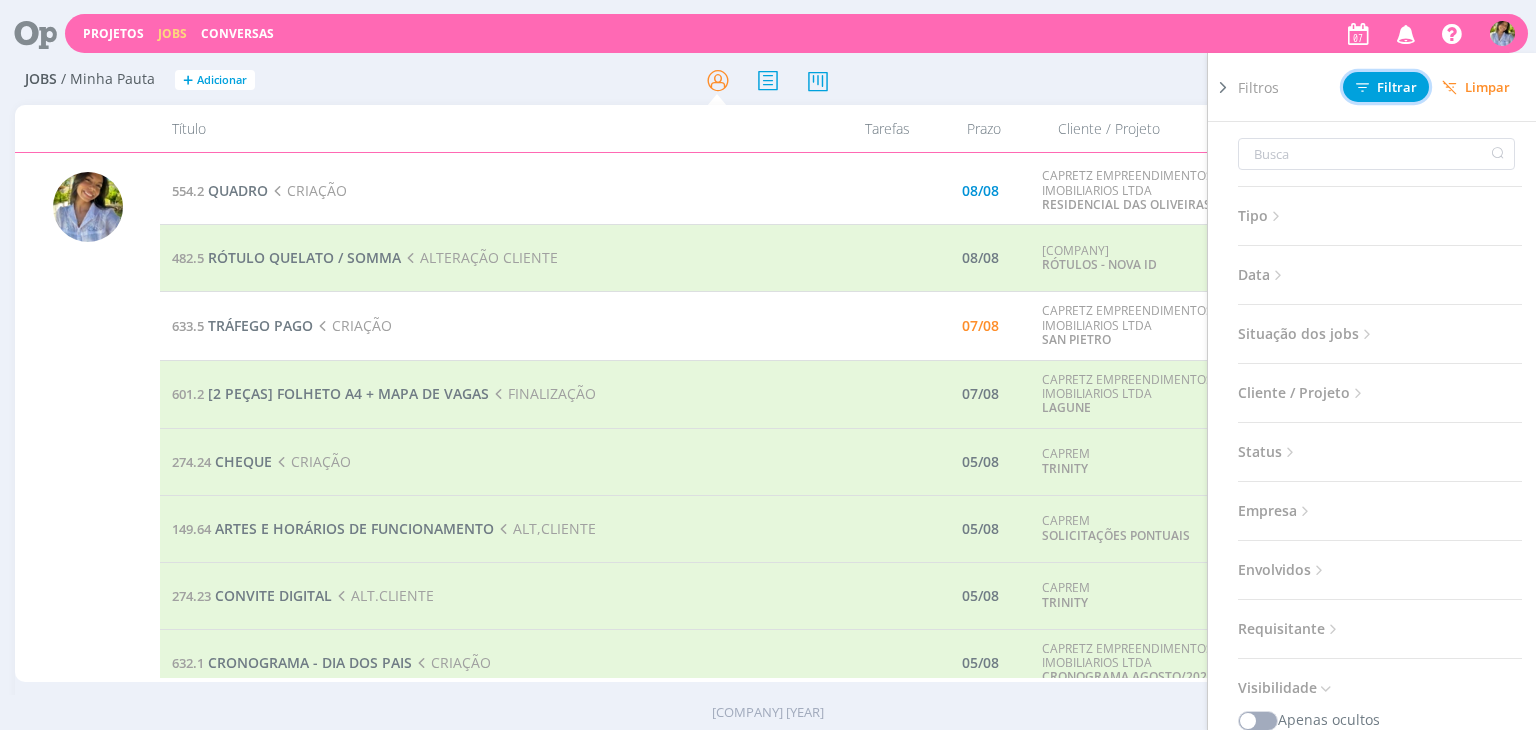 click on "Filtrar" at bounding box center (1386, 87) 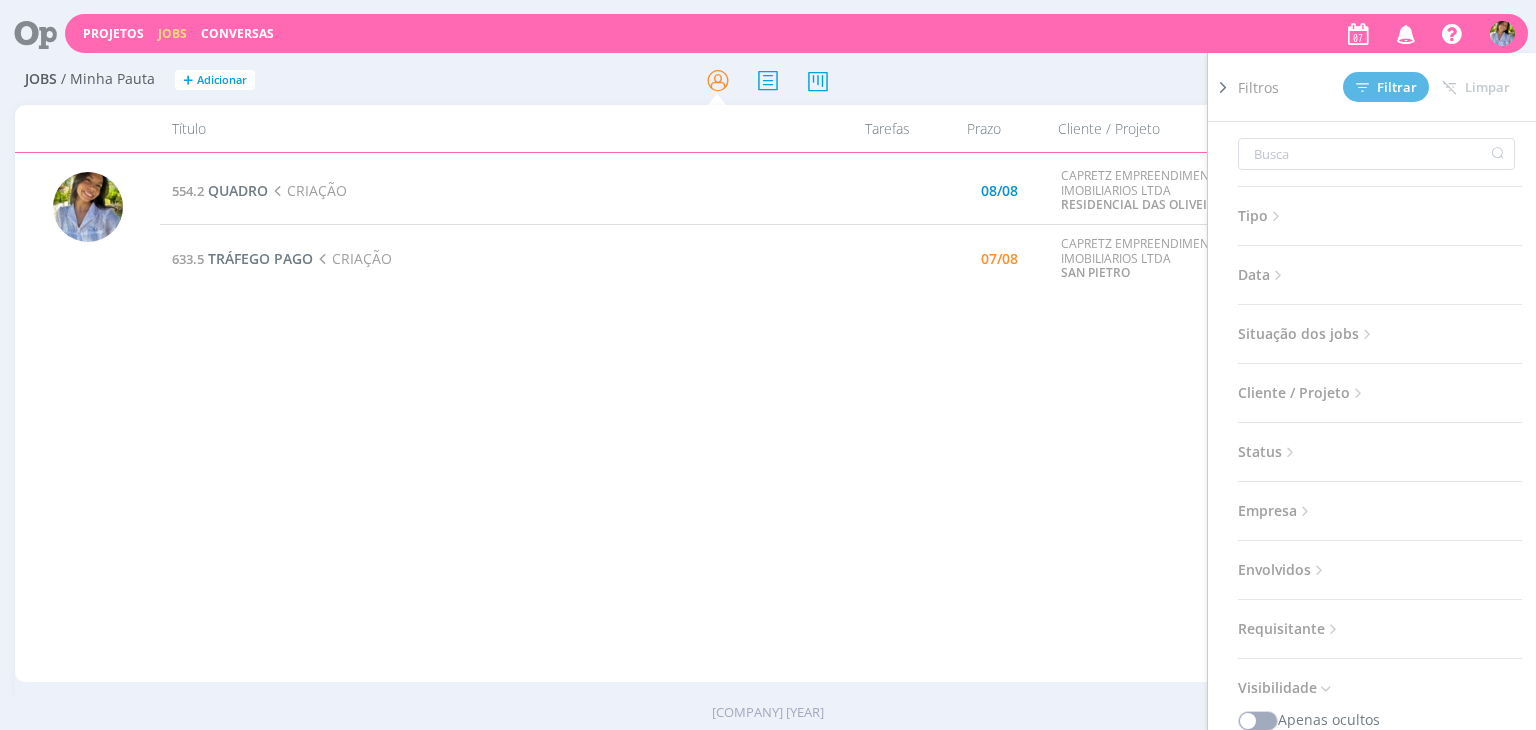 click at bounding box center (28, 33) 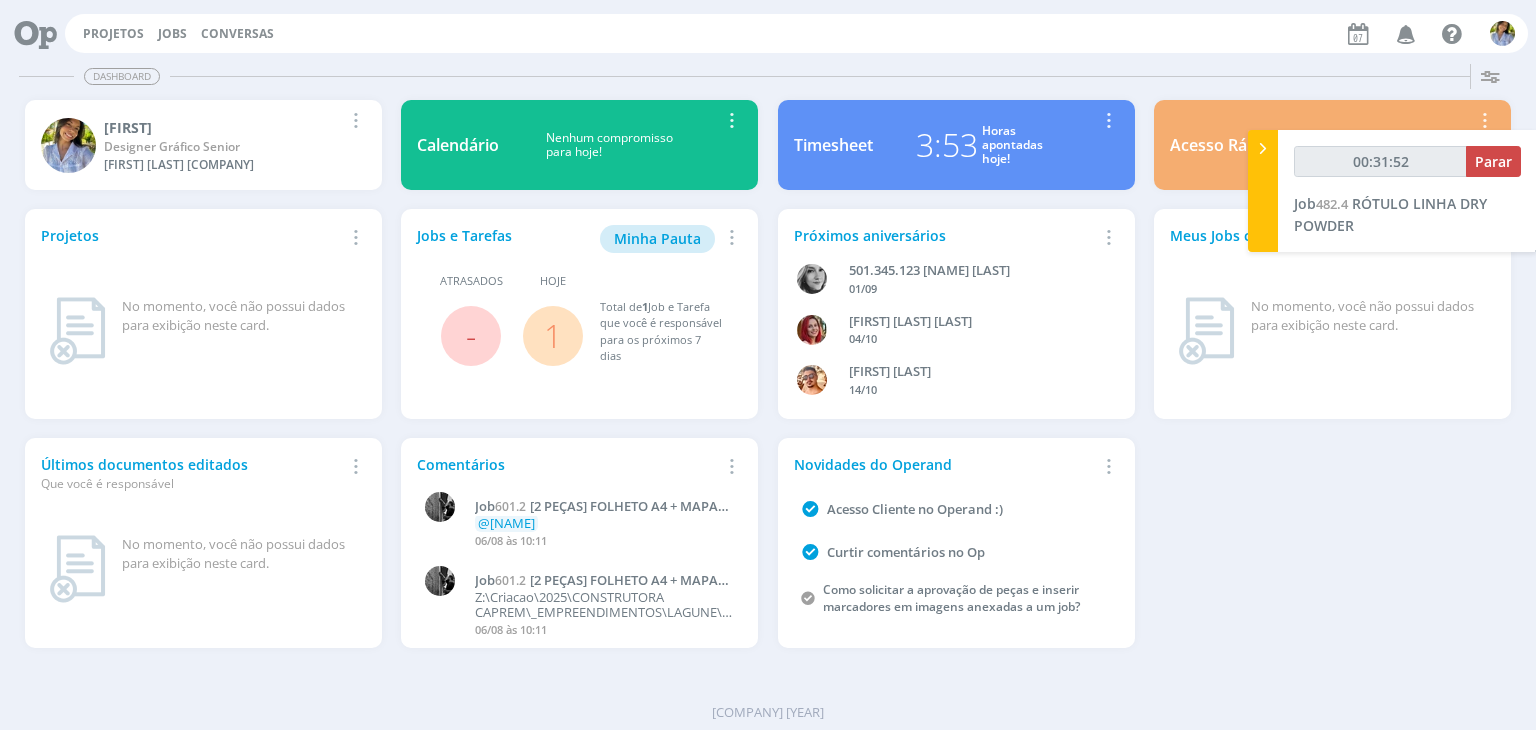 click on "Jobs" at bounding box center (172, 33) 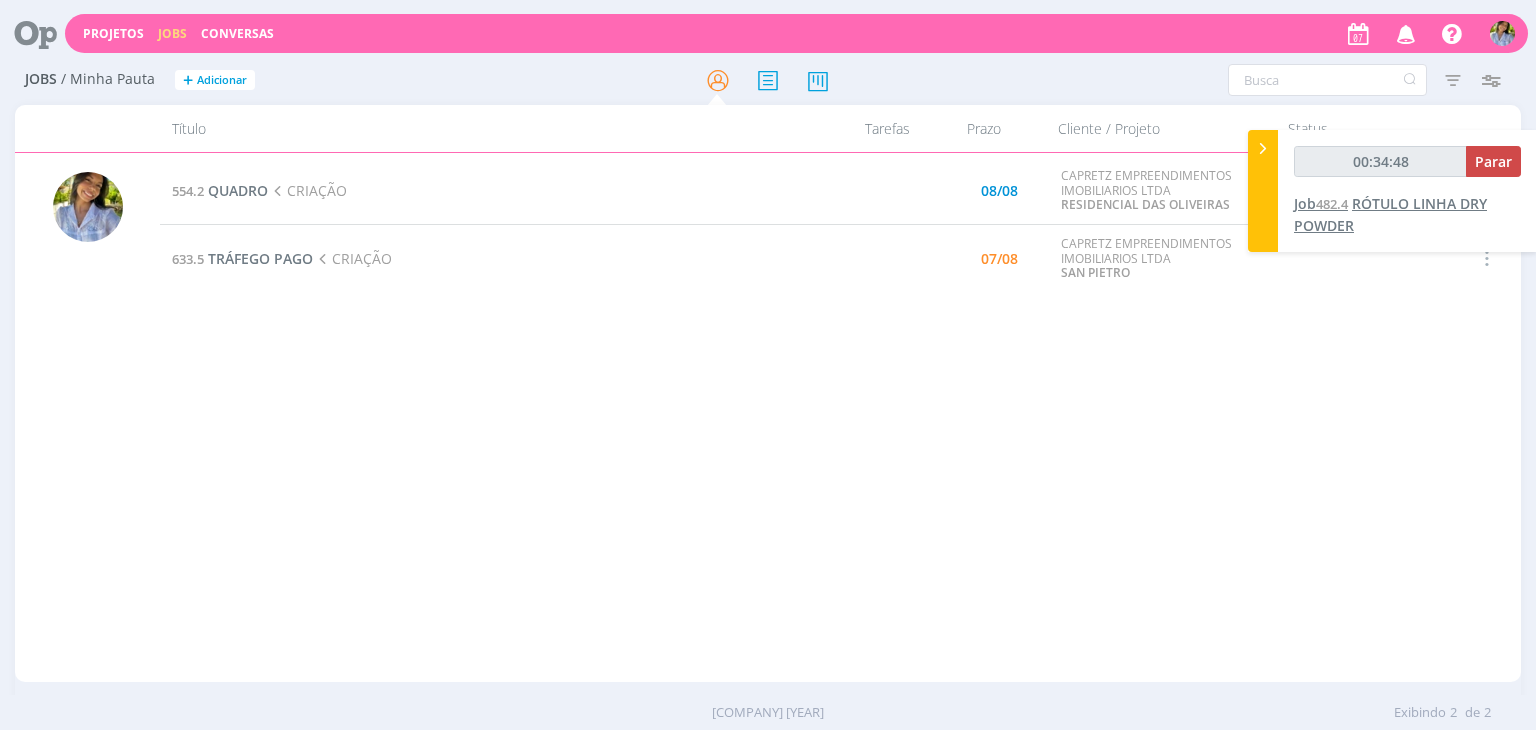 click on "RÓTULO LINHA DRY POWDER" at bounding box center (1390, 214) 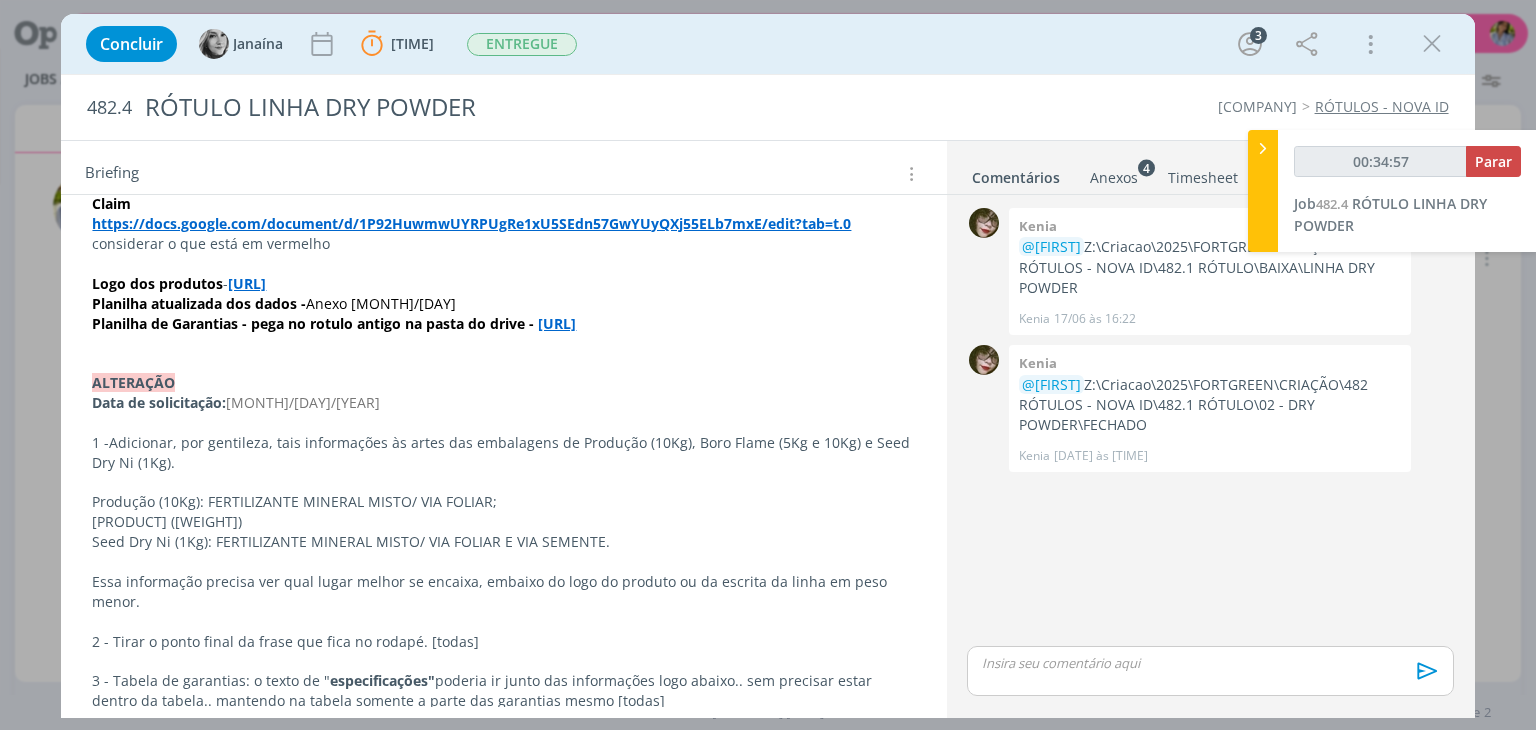 scroll, scrollTop: 1301, scrollLeft: 0, axis: vertical 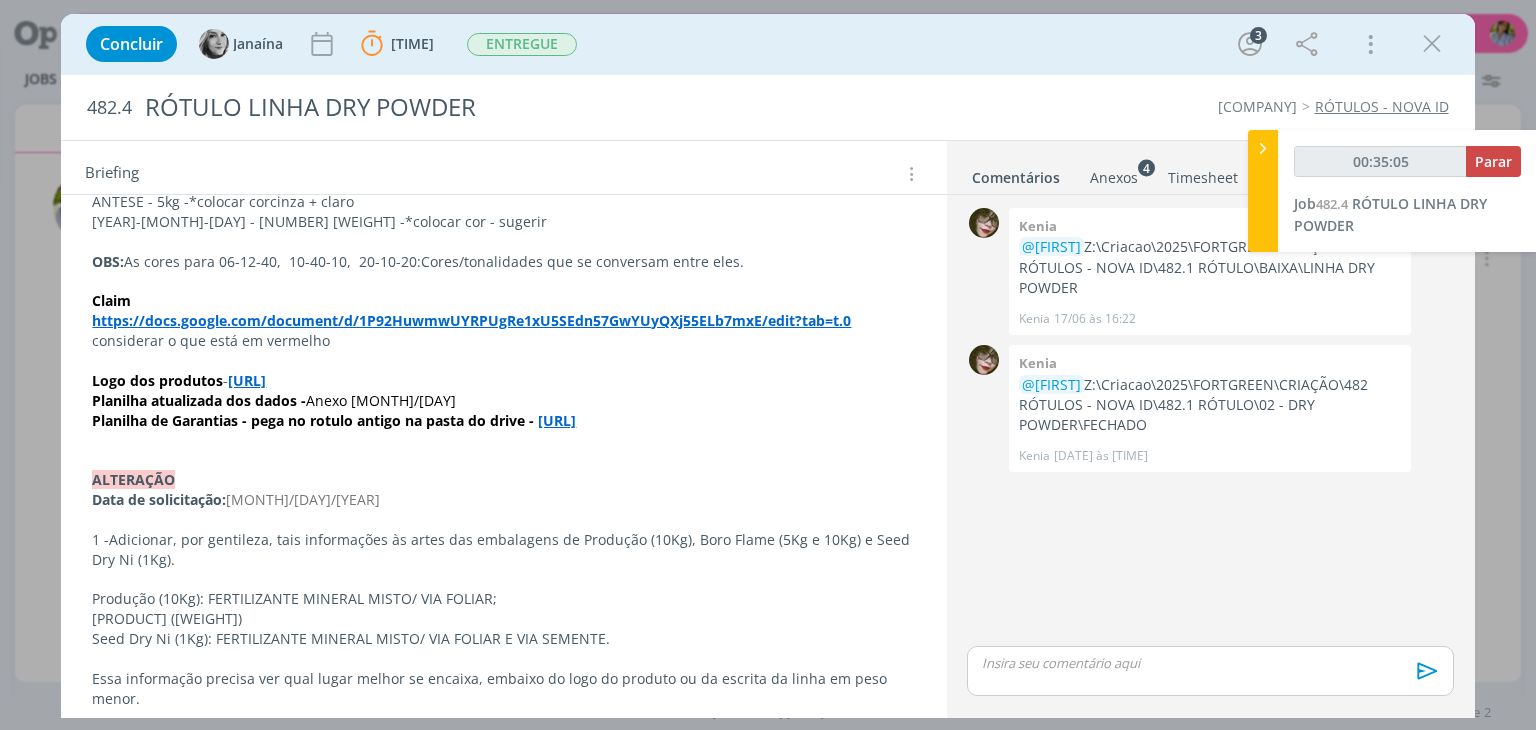 drag, startPoint x: 937, startPoint y: 427, endPoint x: 940, endPoint y: 437, distance: 10.440307 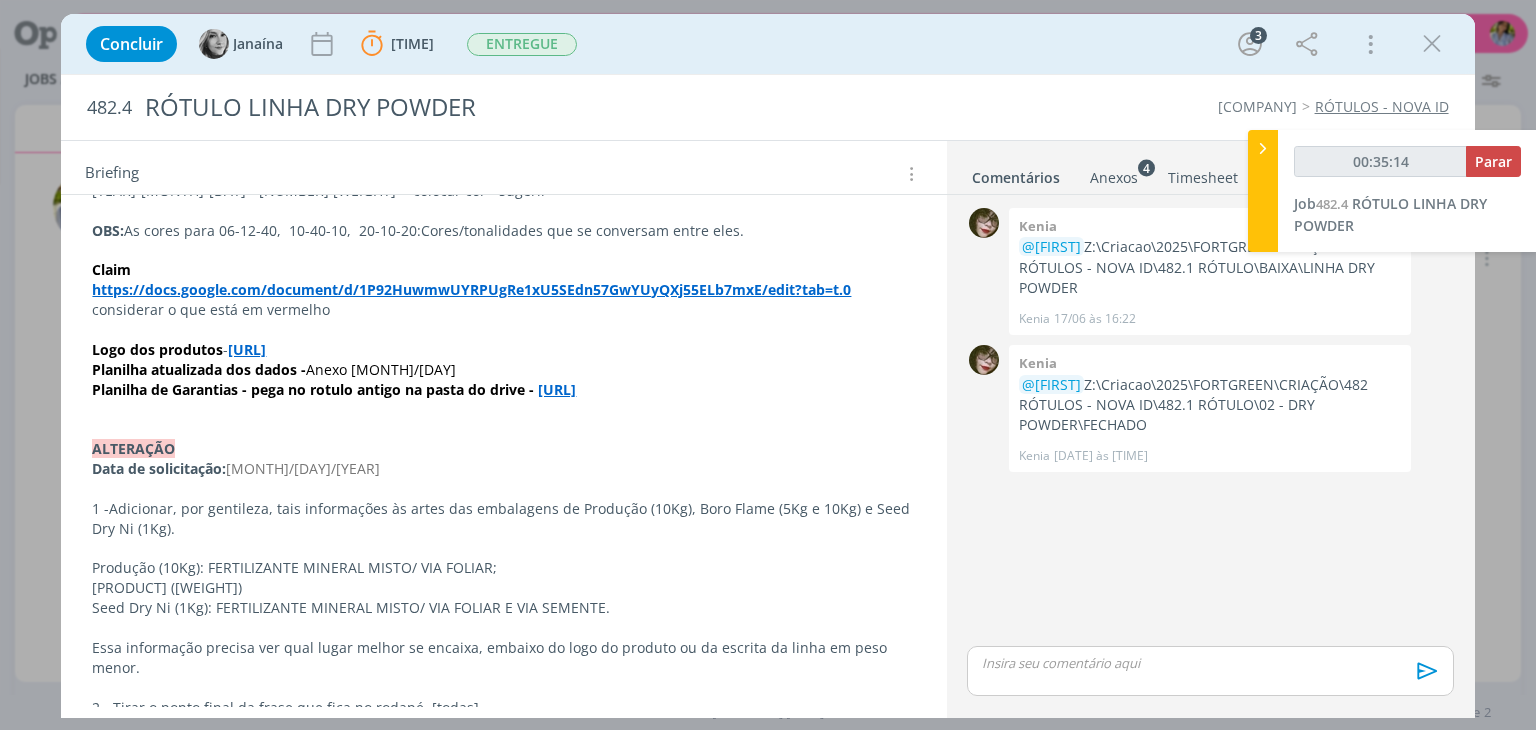 scroll, scrollTop: 1248, scrollLeft: 0, axis: vertical 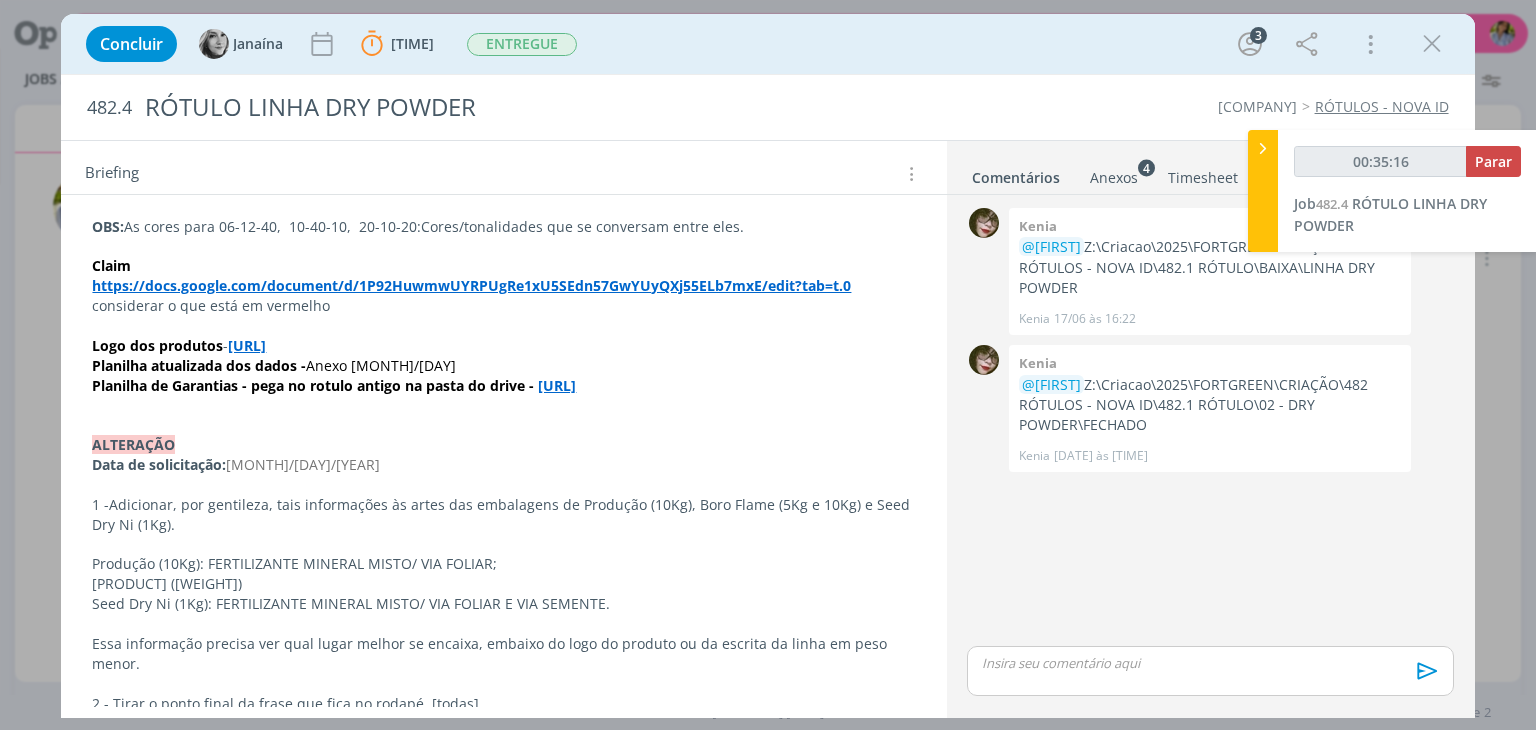 click on "[URL]" at bounding box center [557, 385] 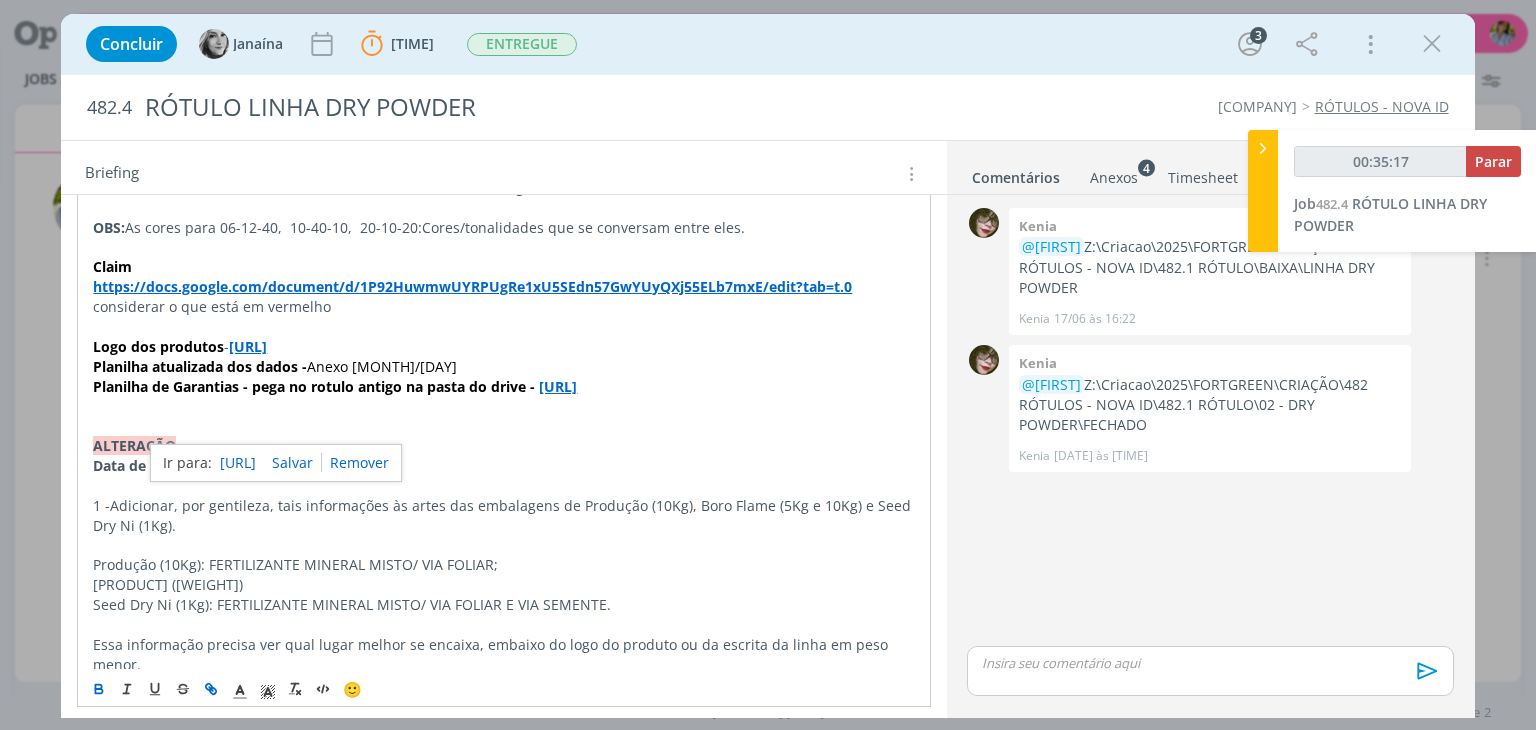 click on "[URL]" at bounding box center (238, 463) 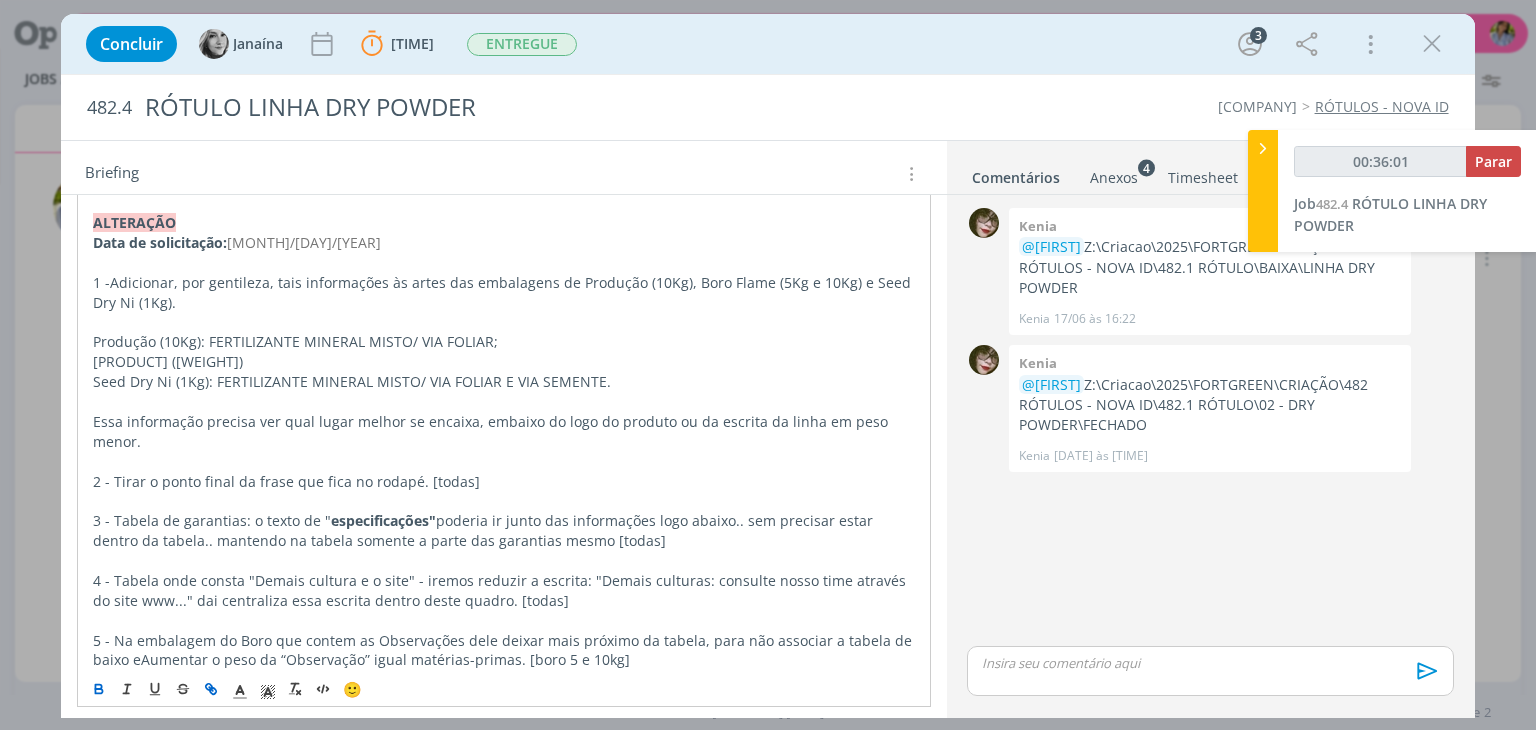 scroll, scrollTop: 1520, scrollLeft: 0, axis: vertical 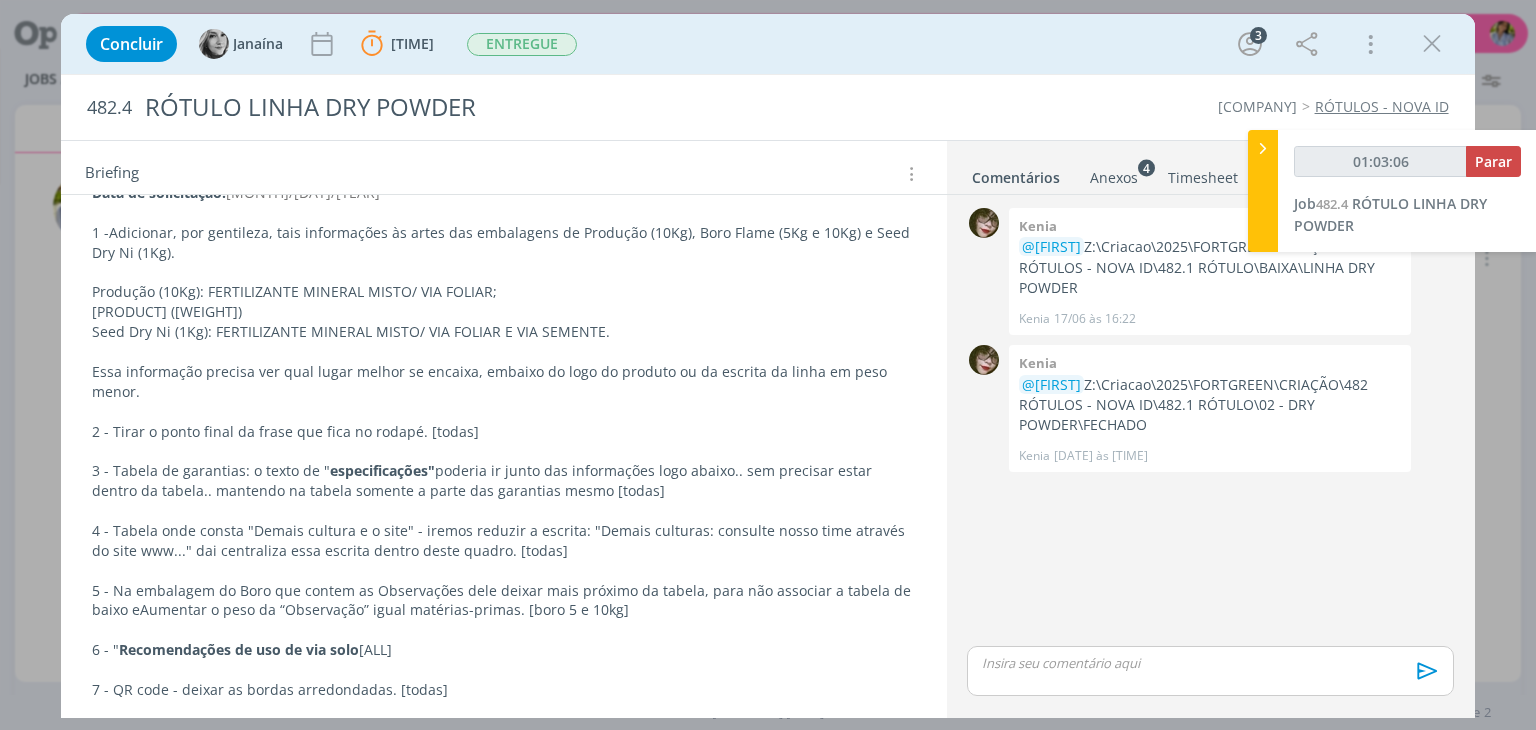 type on "[TIME]" 